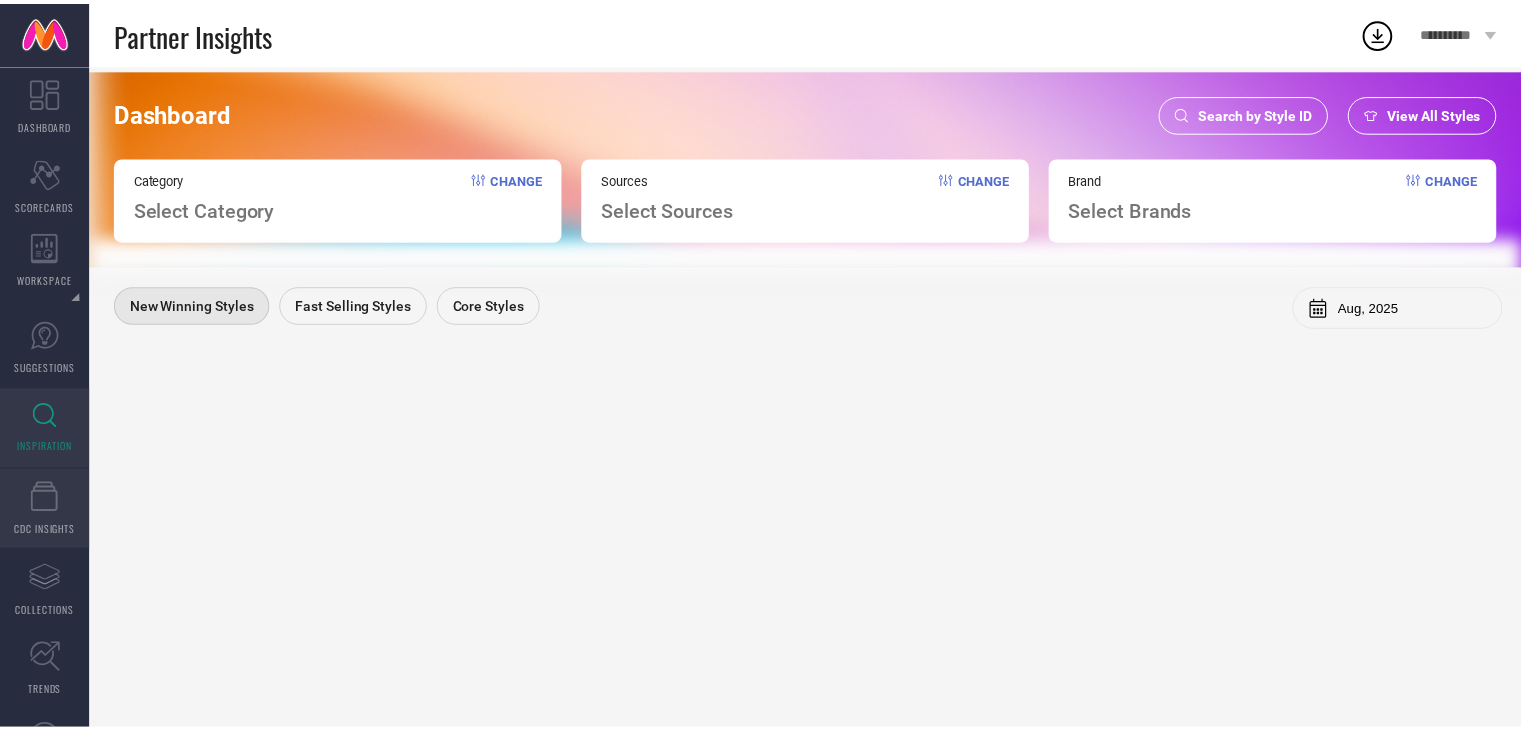 scroll, scrollTop: 0, scrollLeft: 0, axis: both 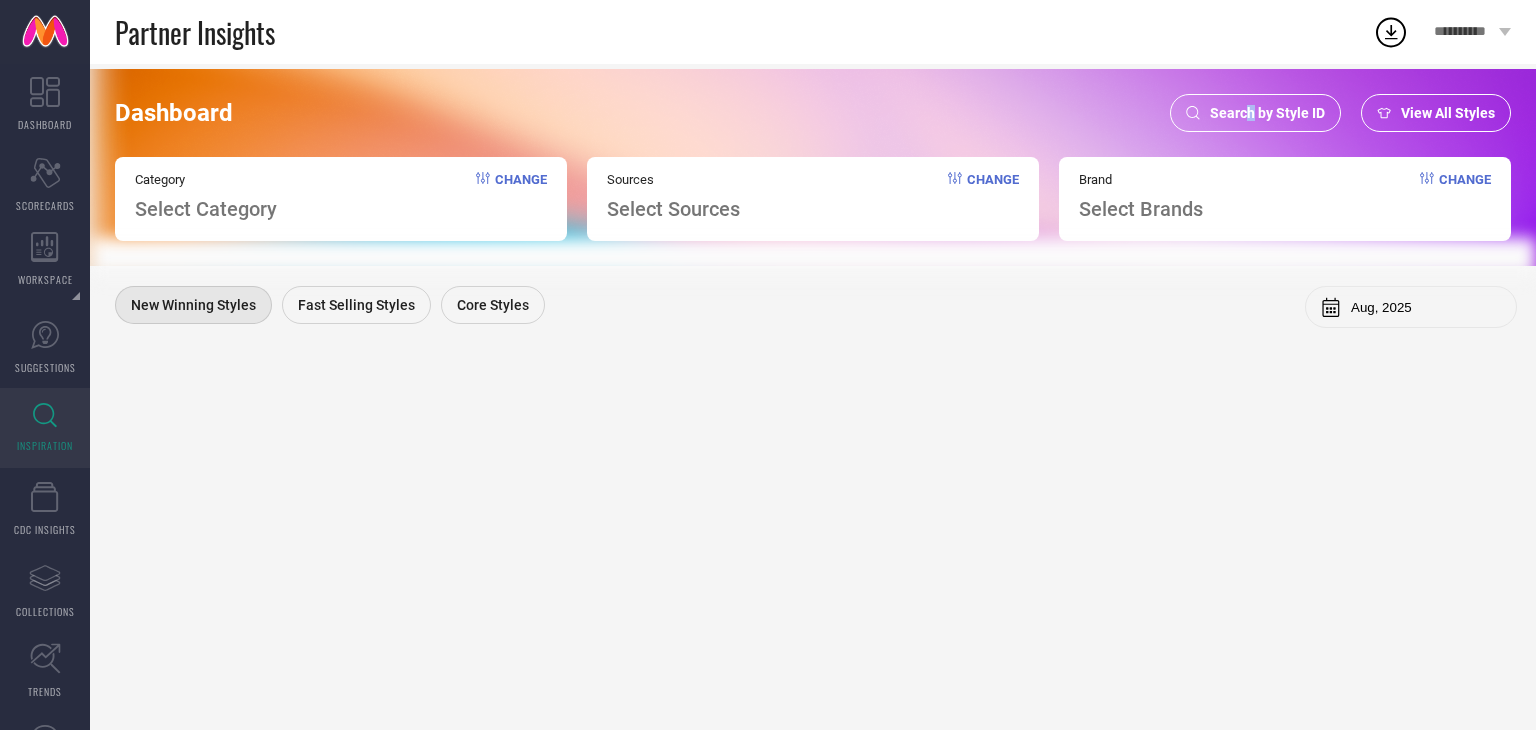 drag, startPoint x: 1252, startPoint y: 89, endPoint x: 1244, endPoint y: 110, distance: 22.472204 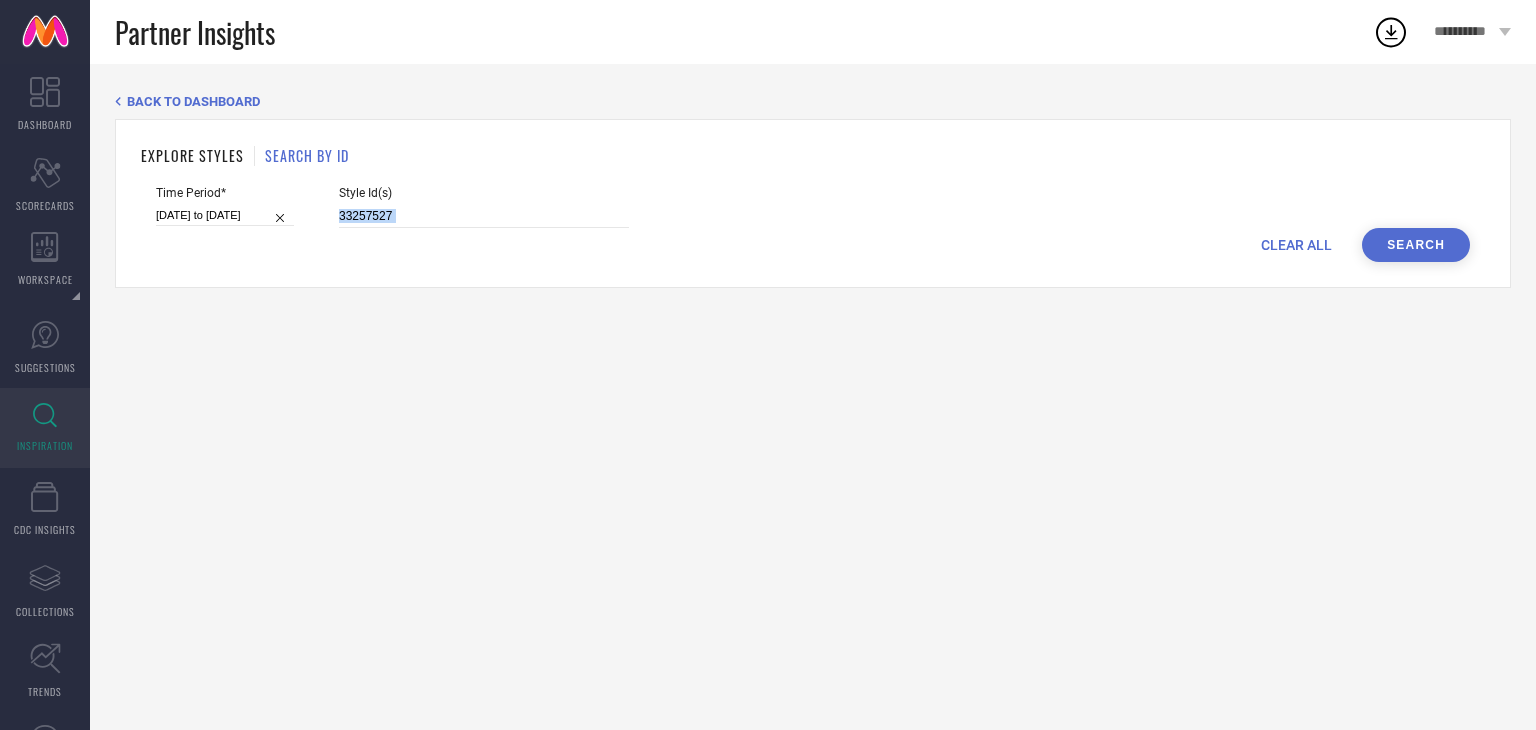 drag, startPoint x: 459, startPoint y: 229, endPoint x: 462, endPoint y: 217, distance: 12.369317 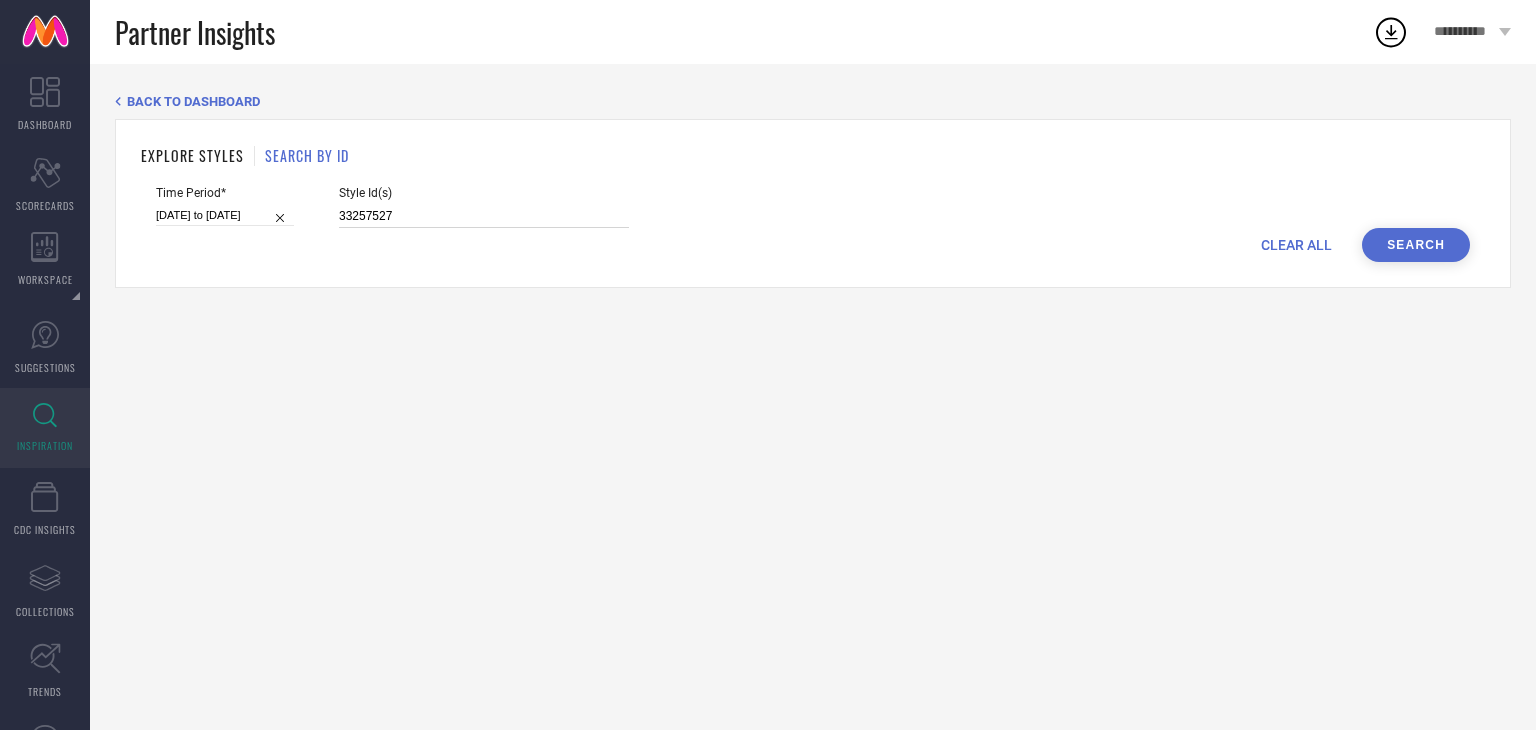 click on "33257527" at bounding box center (484, 216) 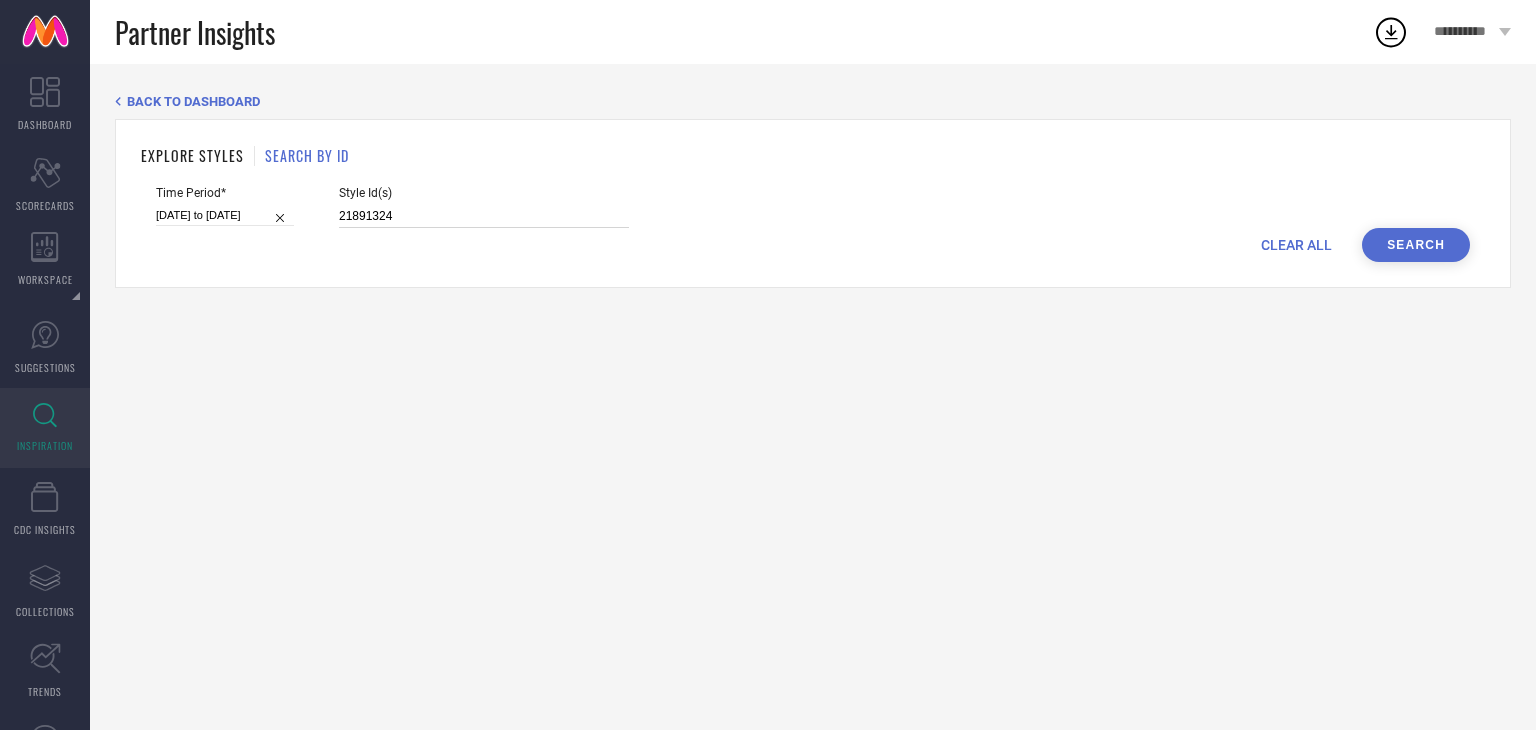 type on "21891324" 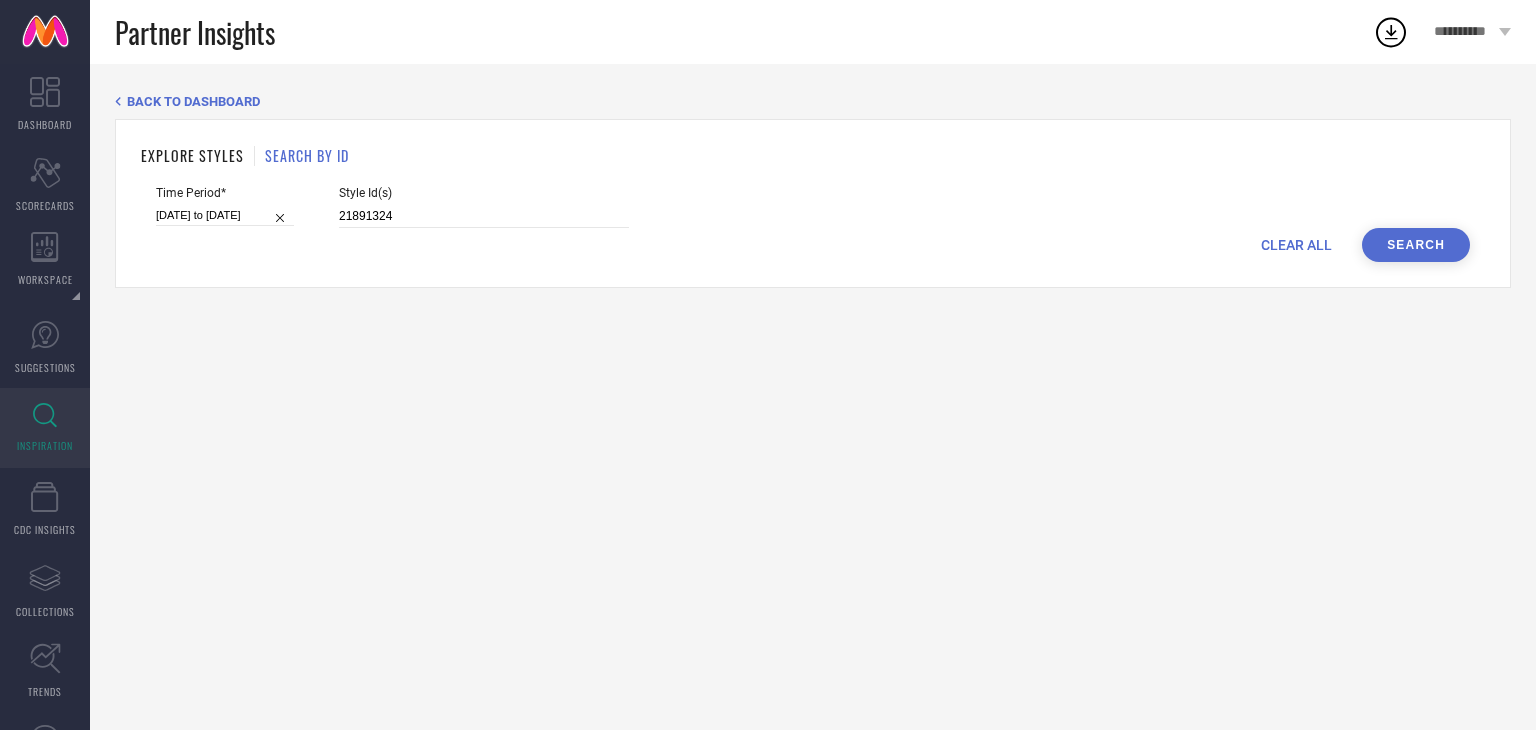 click on "CLEAR ALL Search" at bounding box center (813, 245) 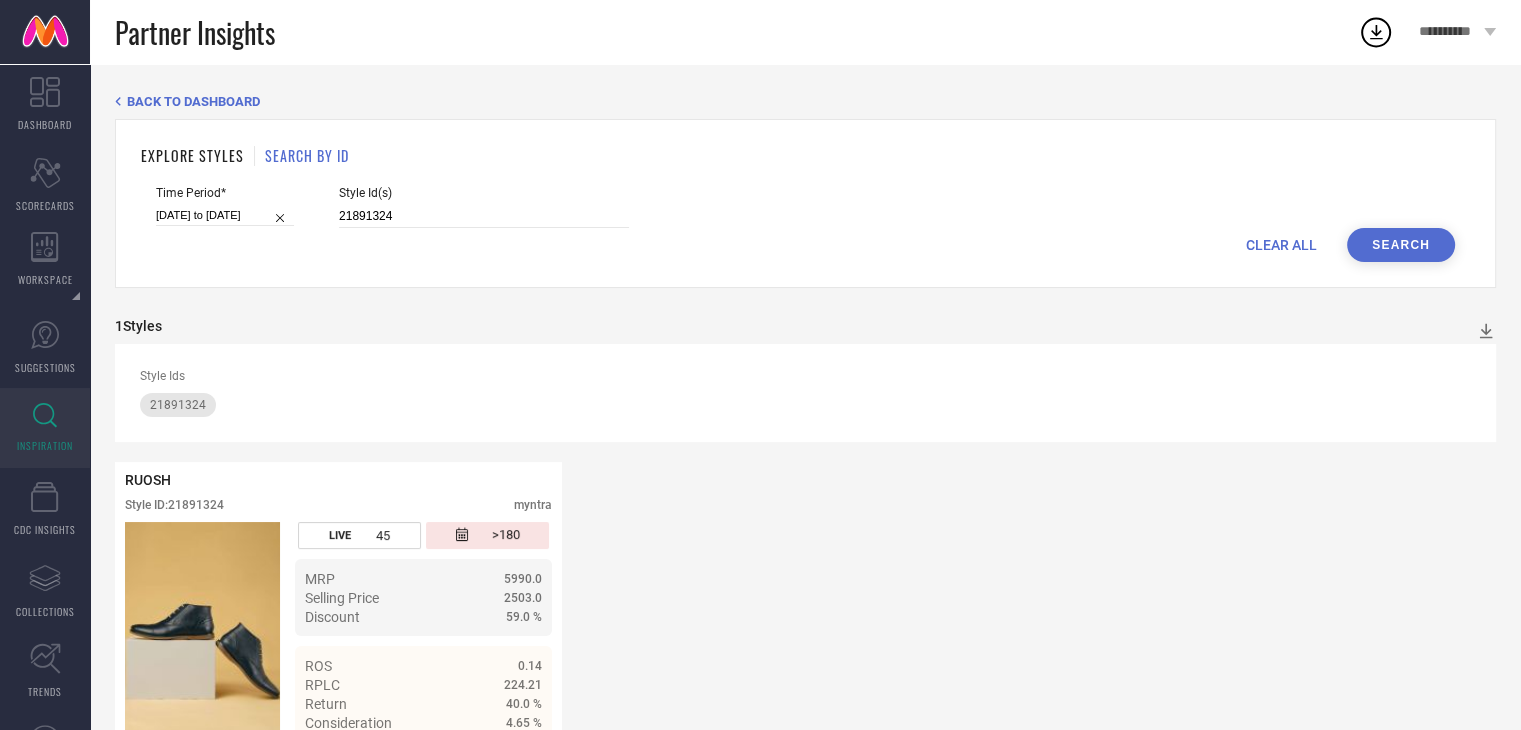 scroll, scrollTop: 36, scrollLeft: 0, axis: vertical 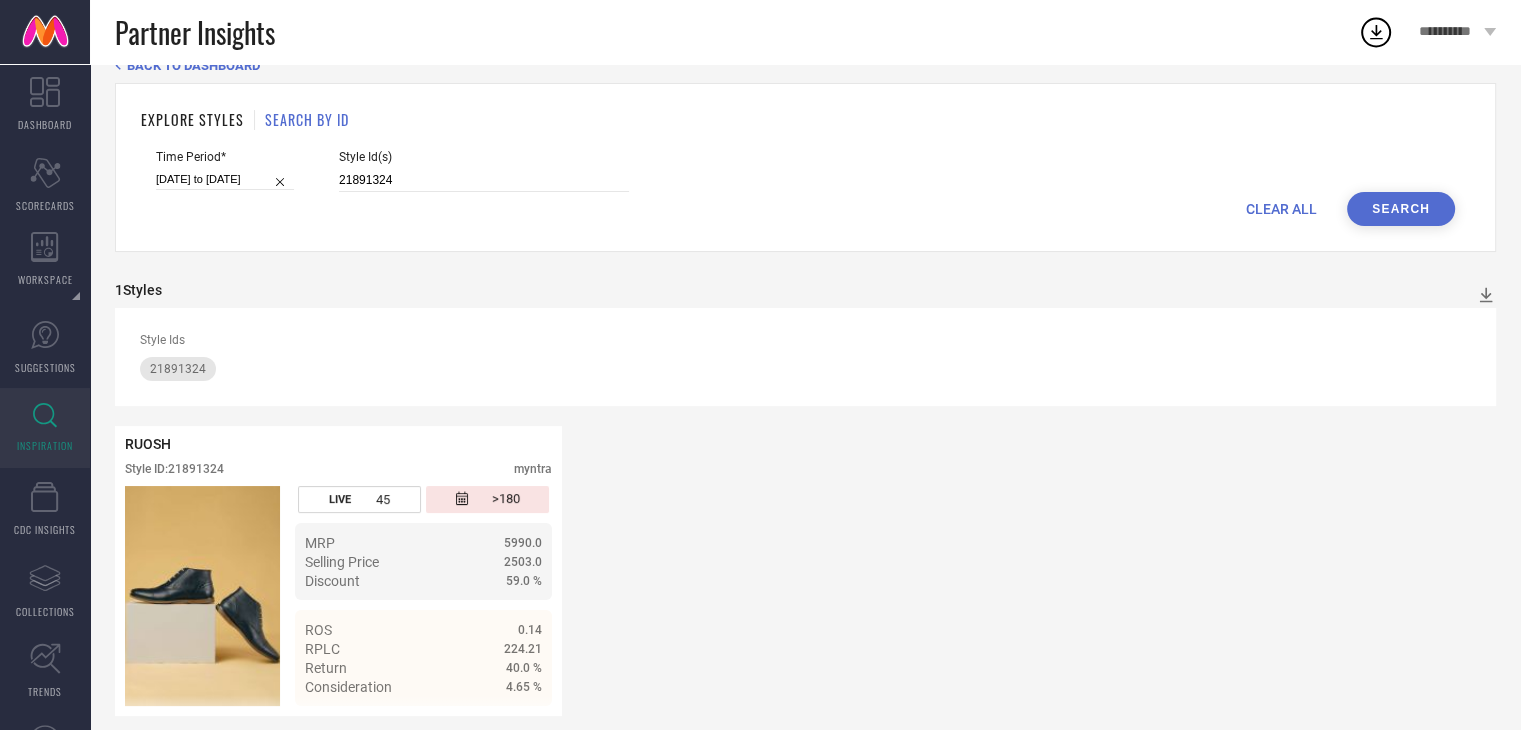click on "[DATE] to [DATE]" at bounding box center [225, 179] 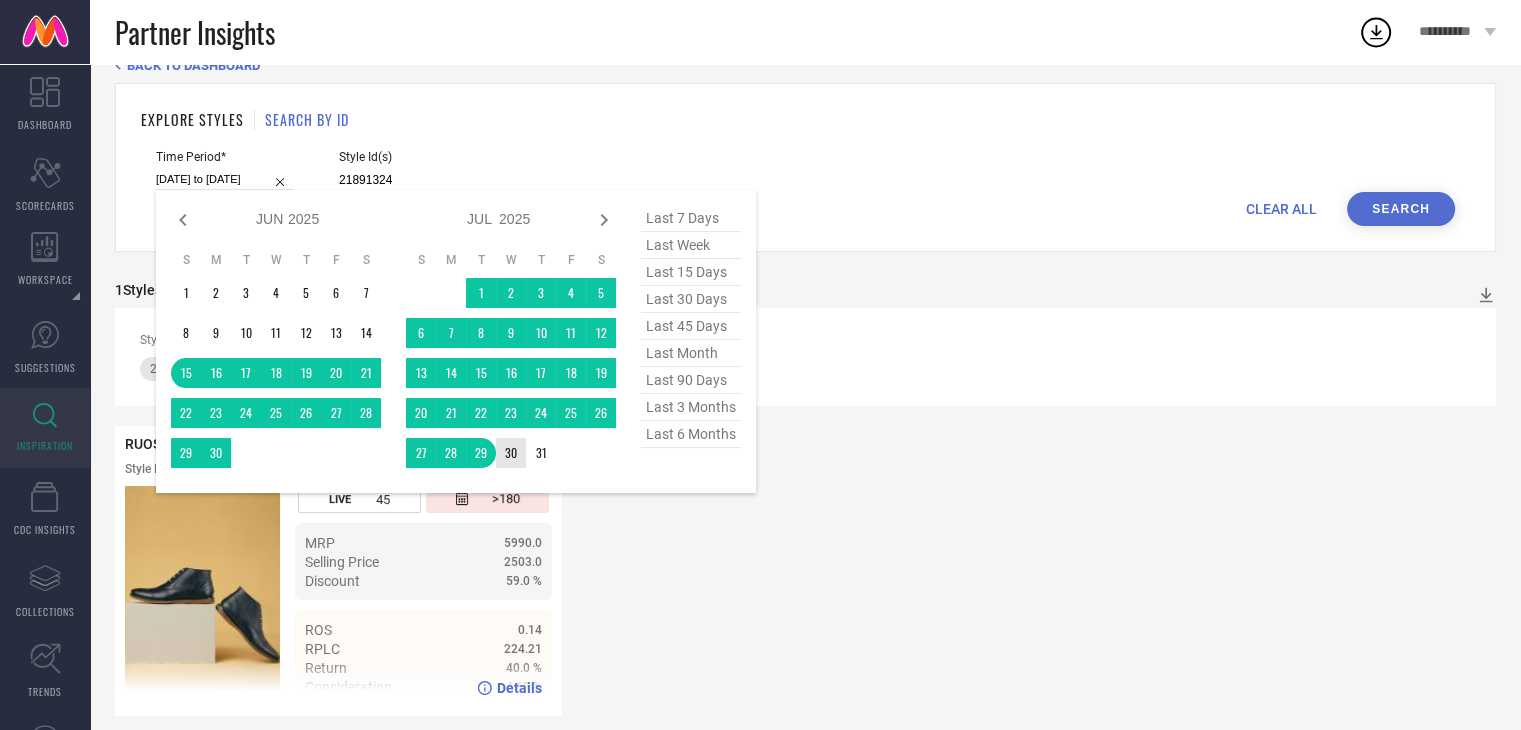 type 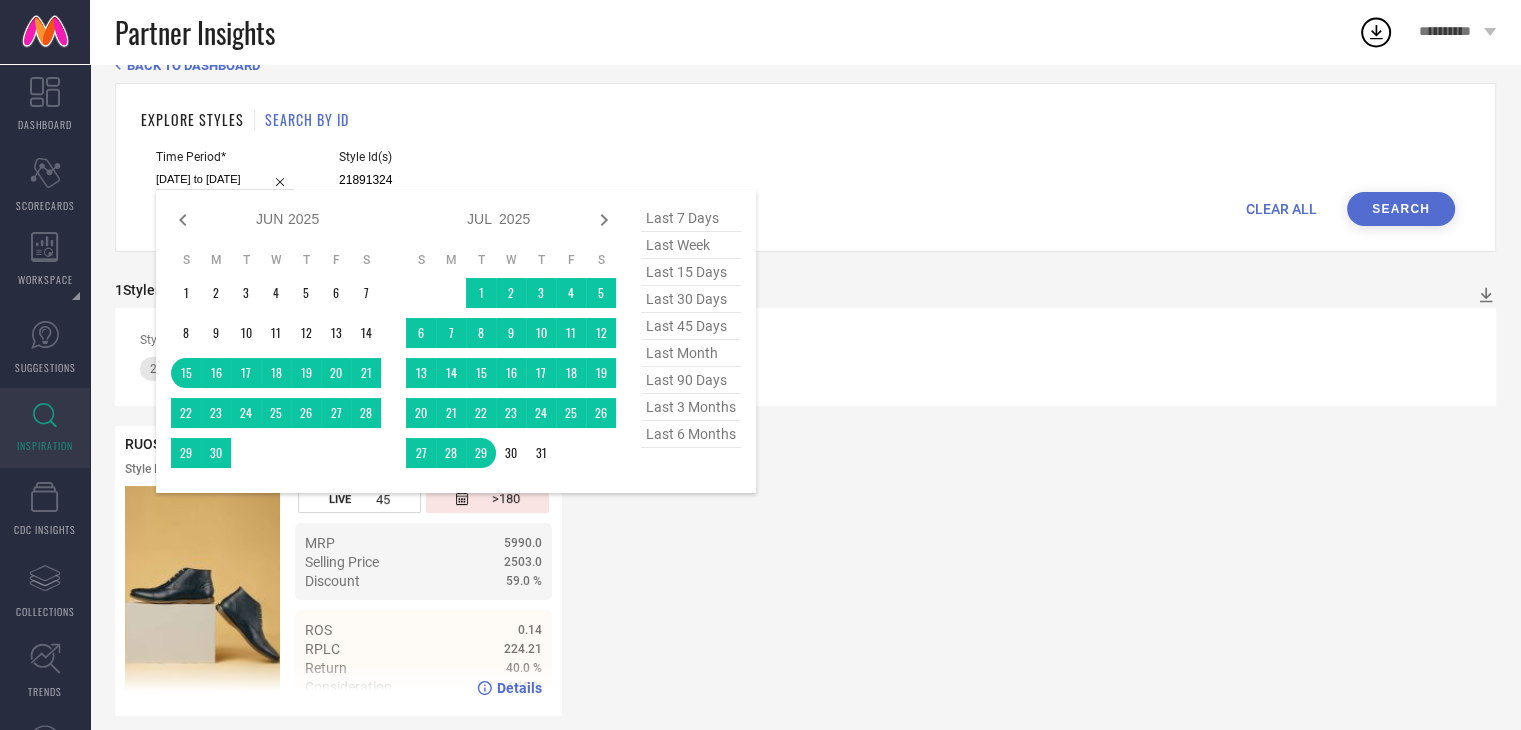 scroll, scrollTop: 55, scrollLeft: 0, axis: vertical 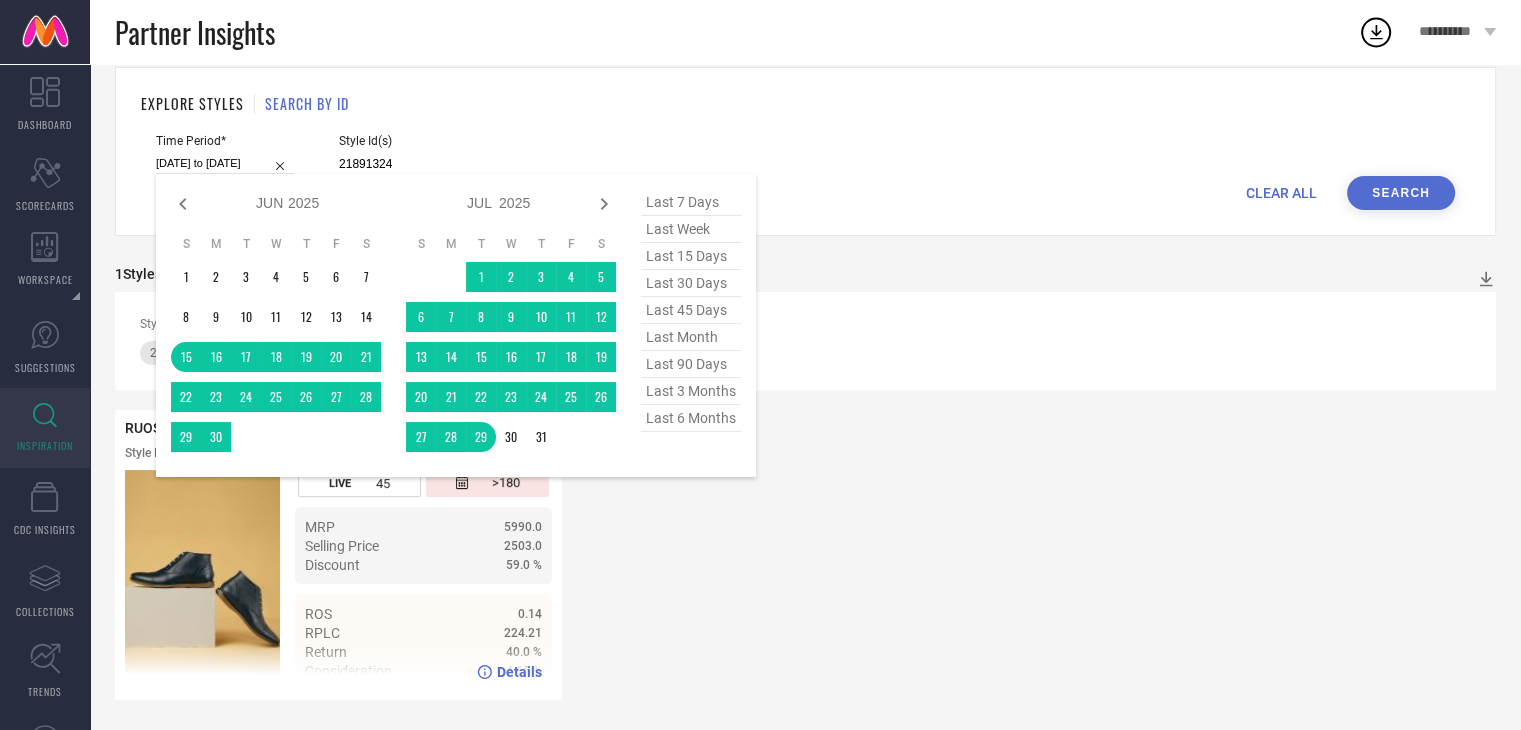 click on "Details" at bounding box center [519, 672] 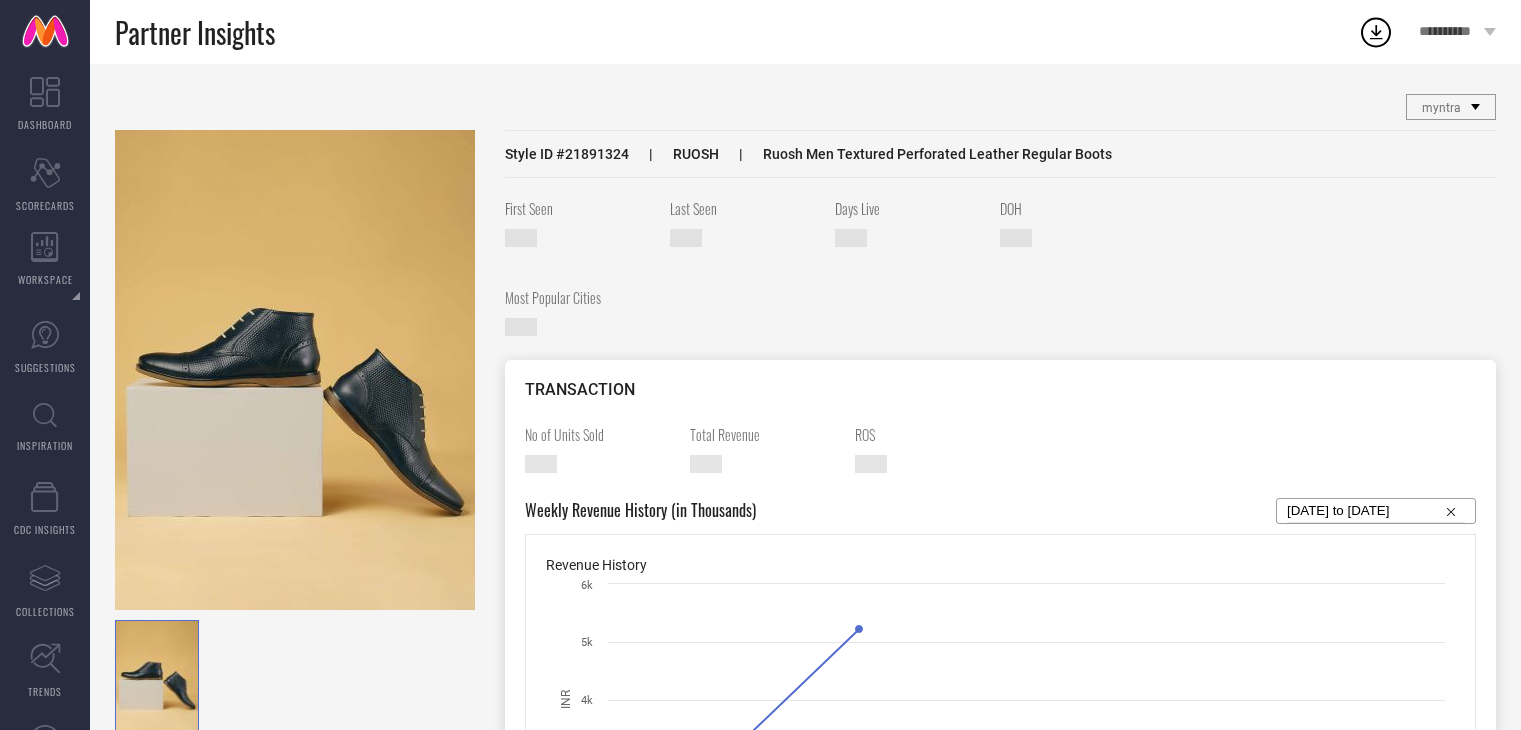 scroll, scrollTop: 0, scrollLeft: 0, axis: both 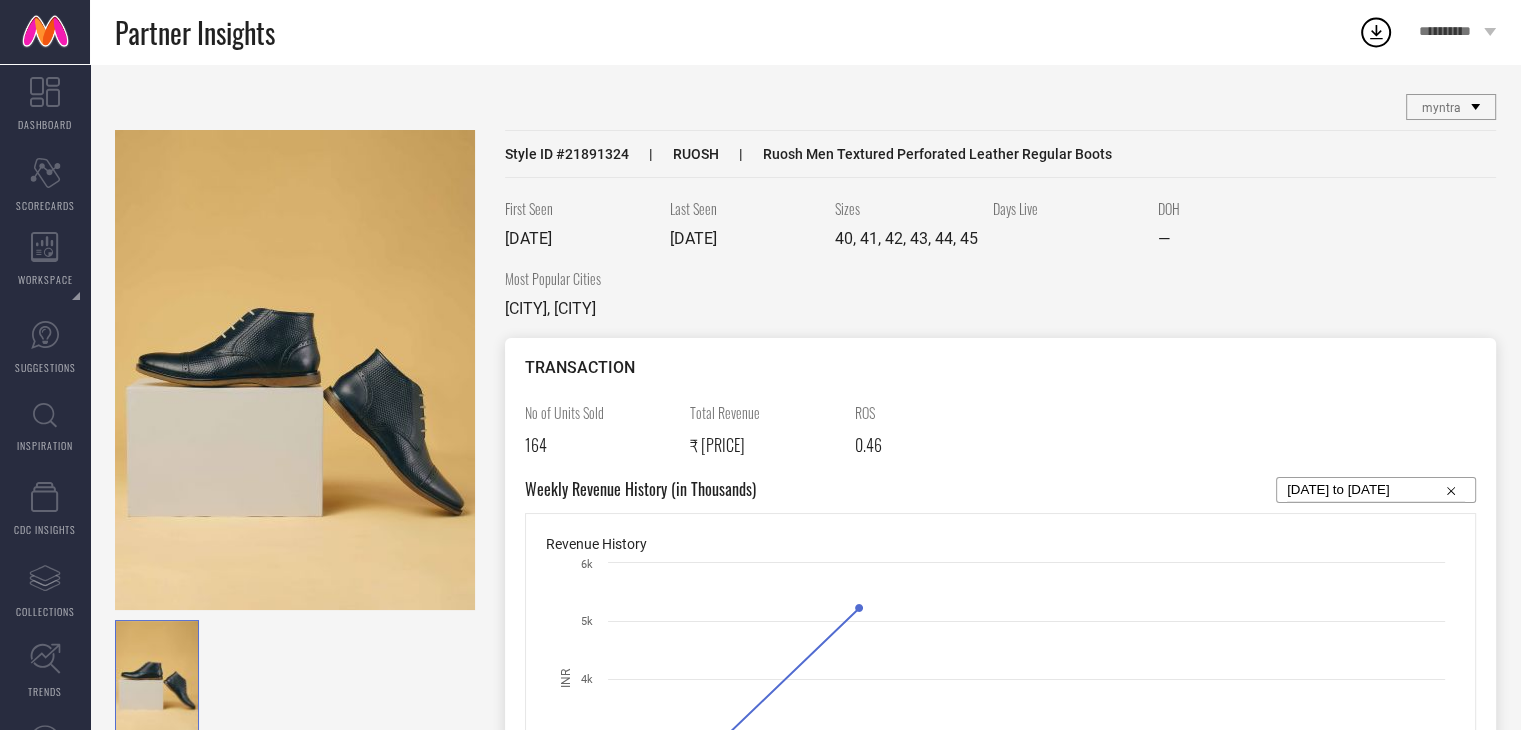 select on "6" 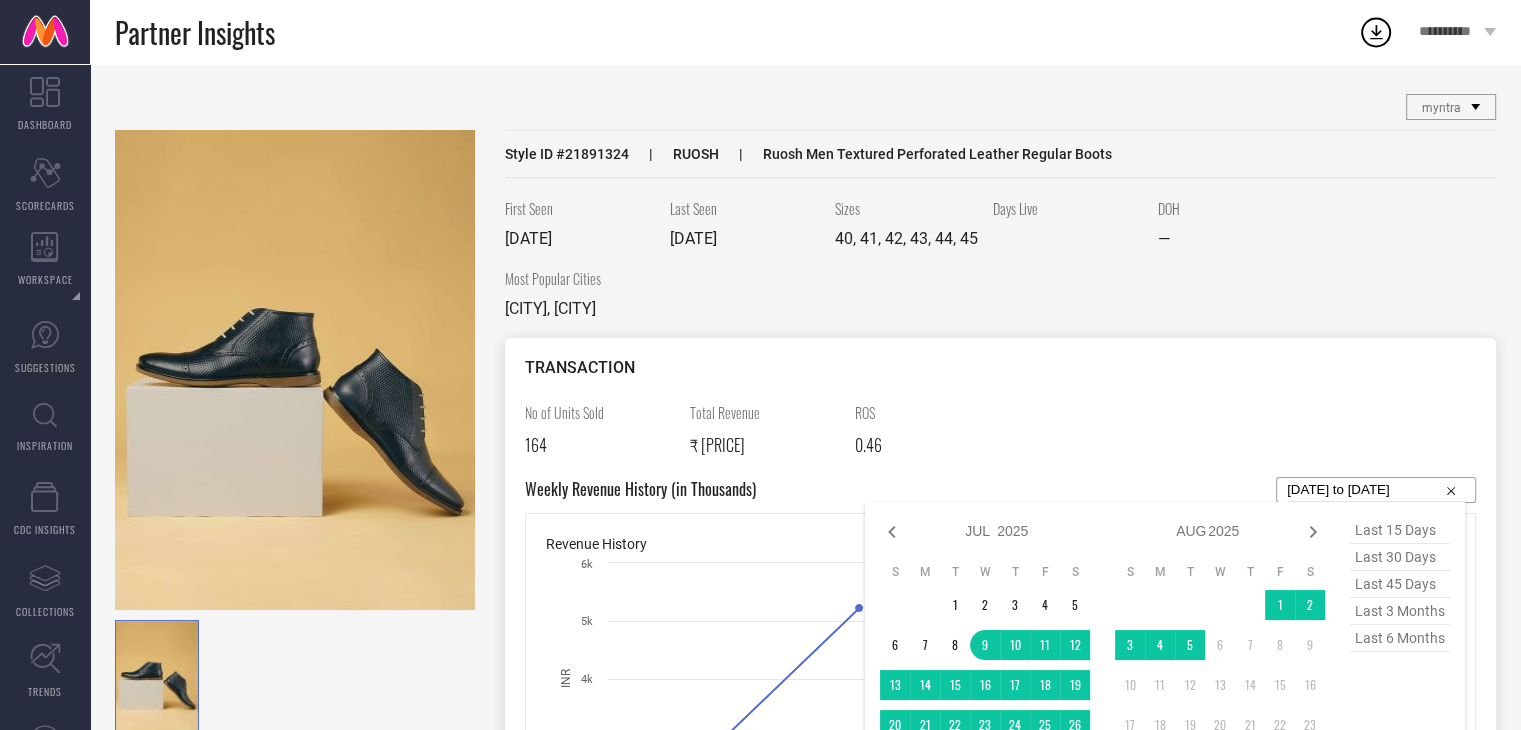 click on "[DATE] to [DATE]" at bounding box center (1376, 490) 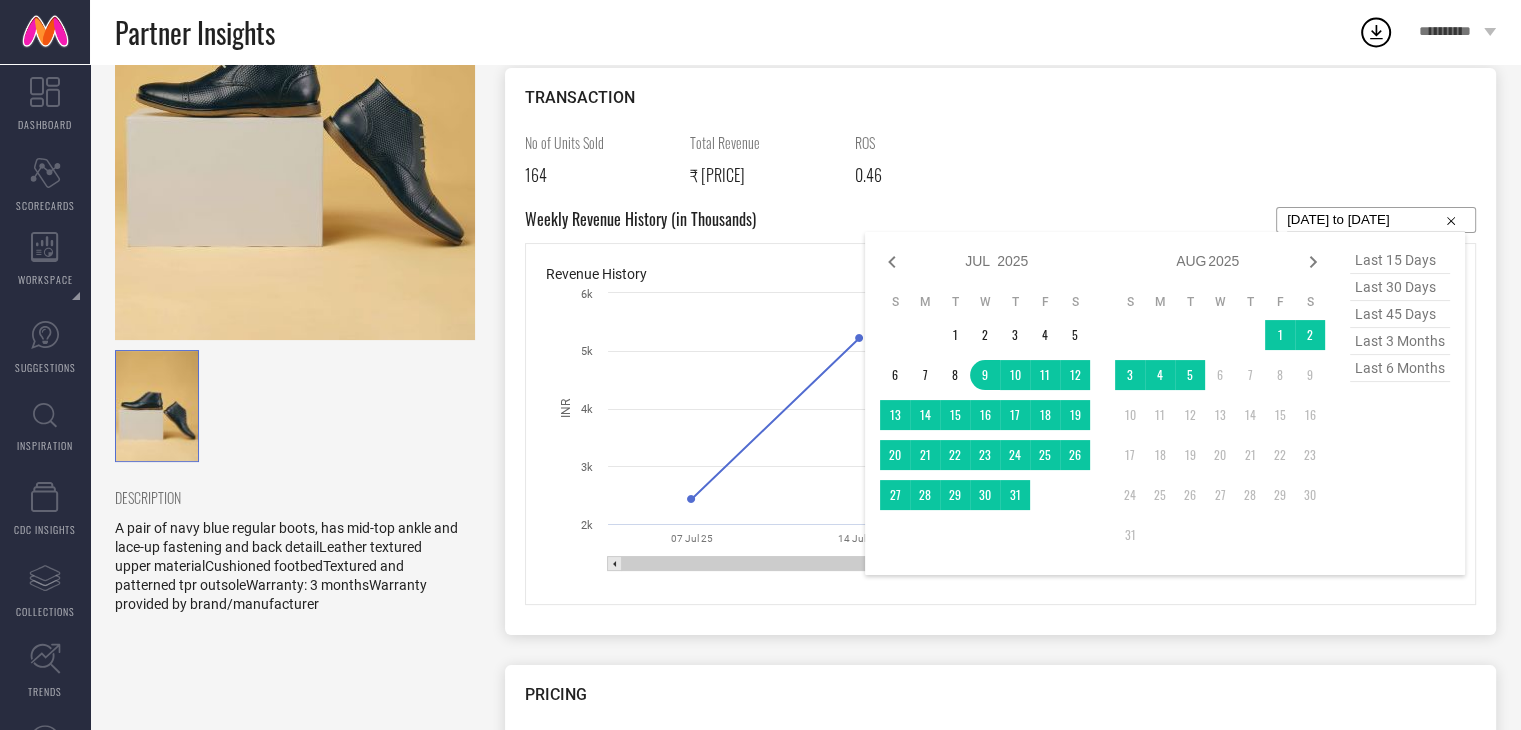 scroll, scrollTop: 280, scrollLeft: 0, axis: vertical 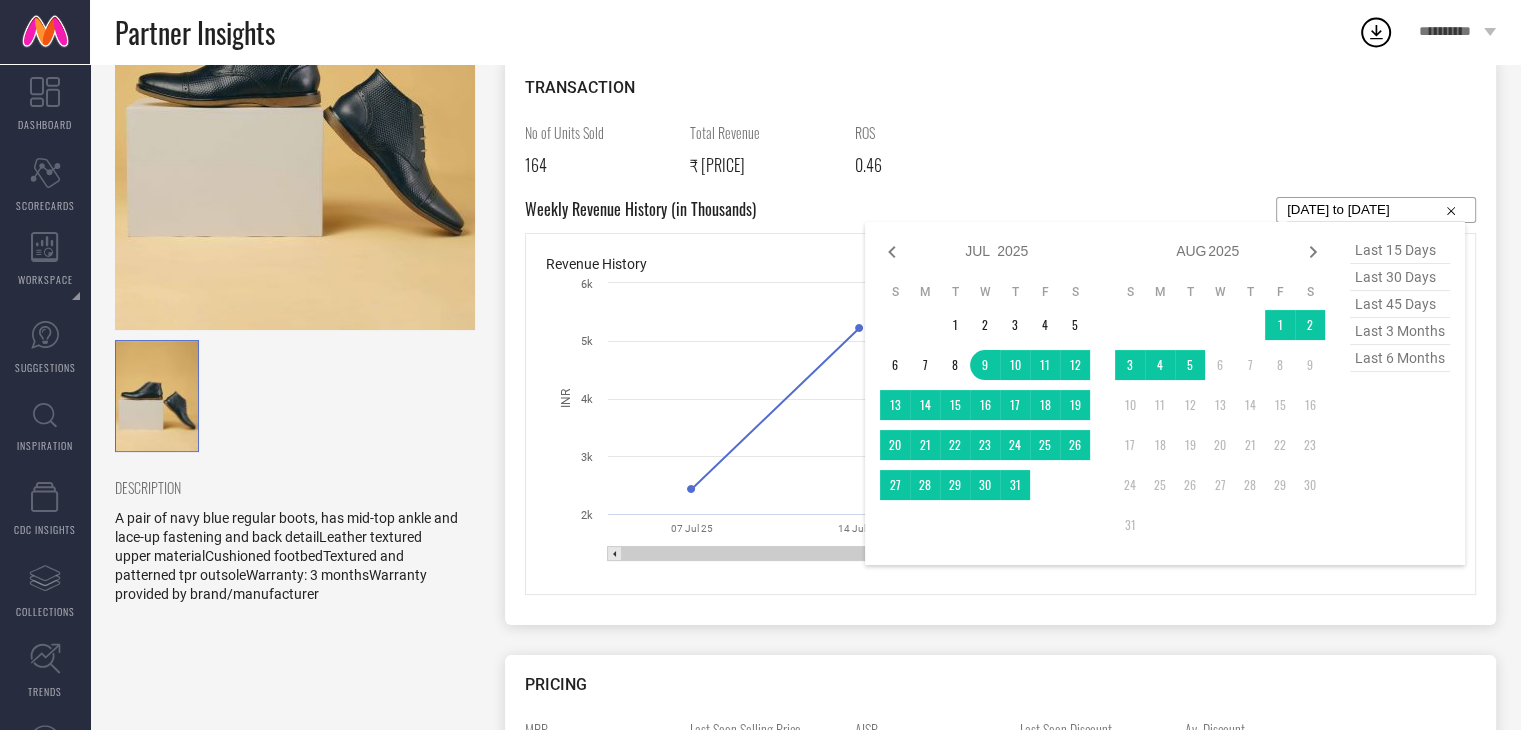 click on "last 6 months" at bounding box center (1400, 358) 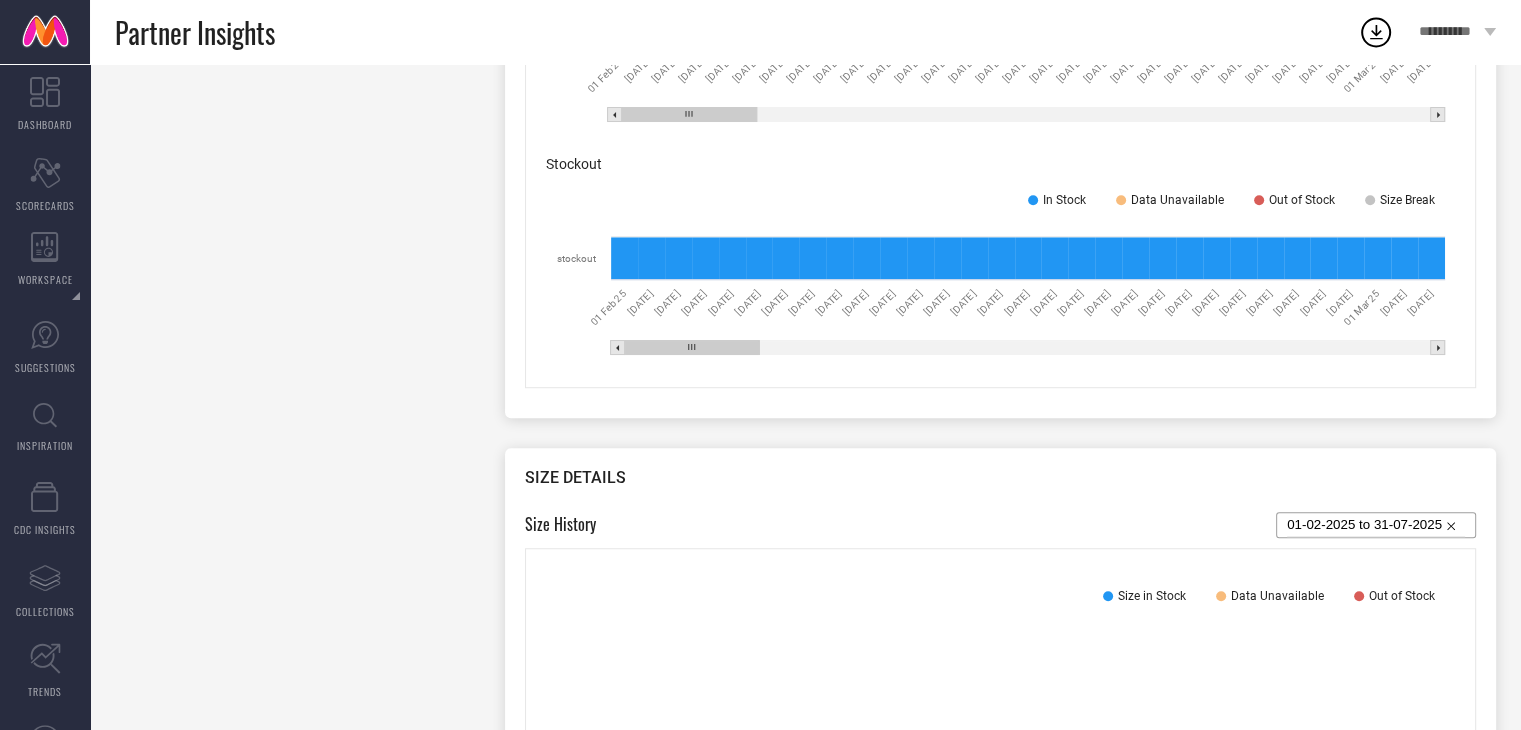 scroll, scrollTop: 1320, scrollLeft: 0, axis: vertical 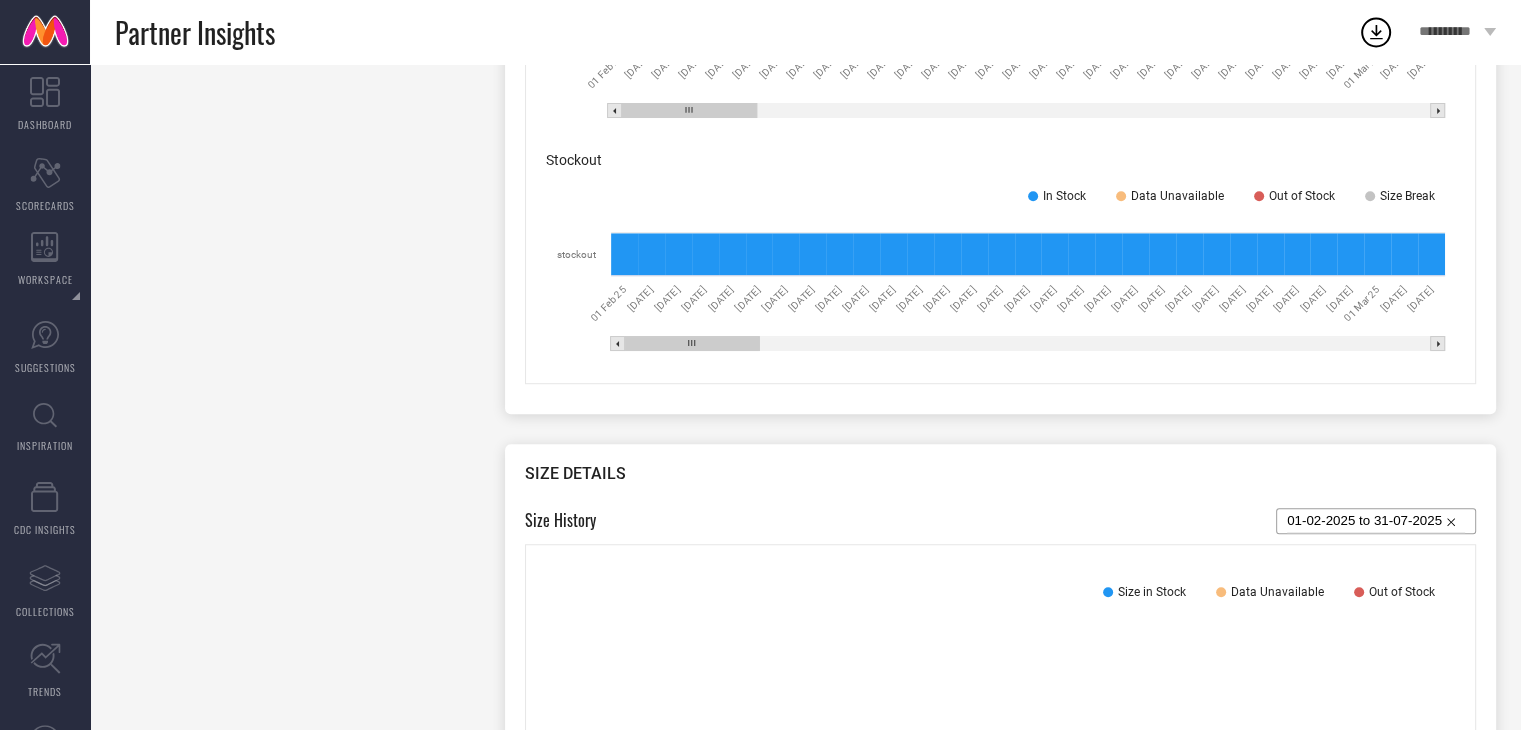 click 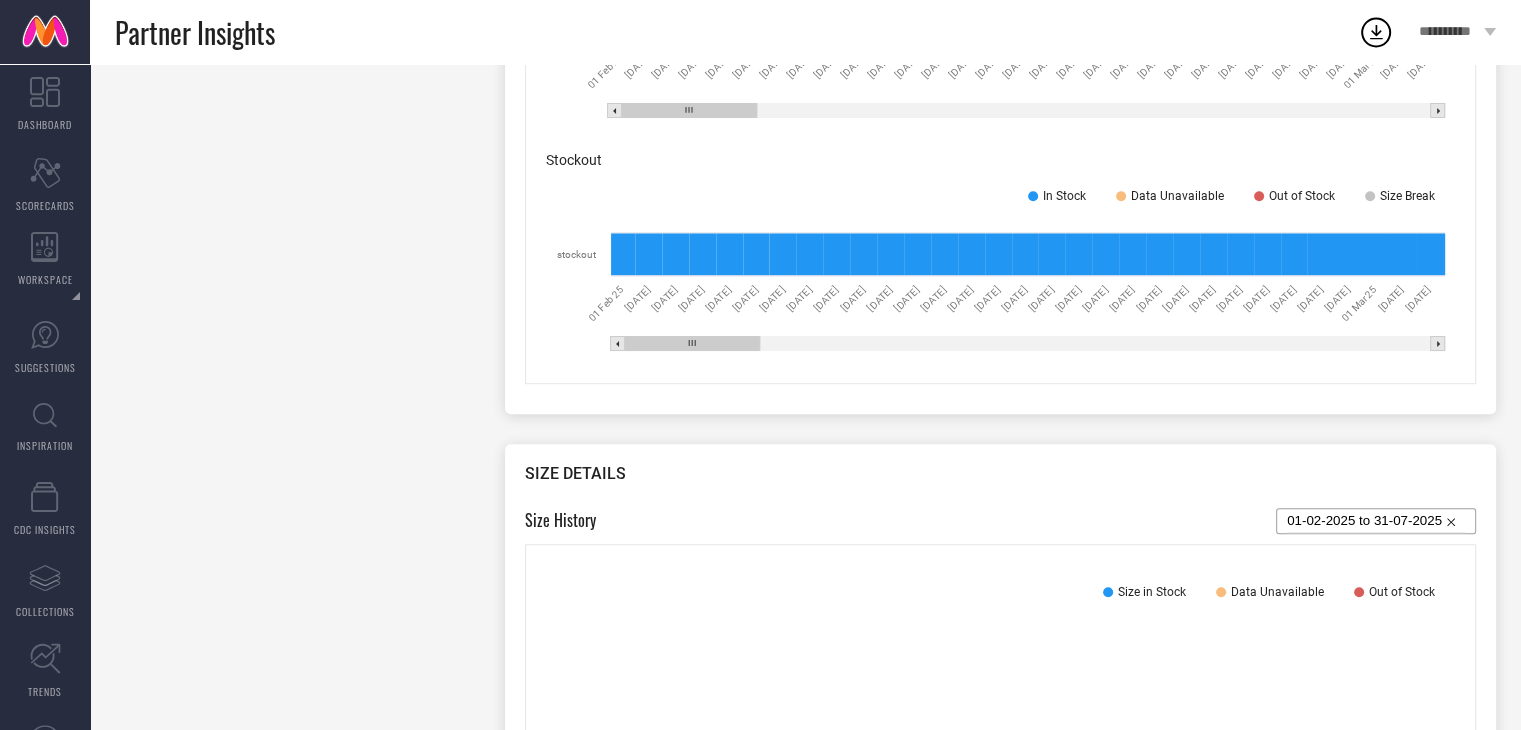 click 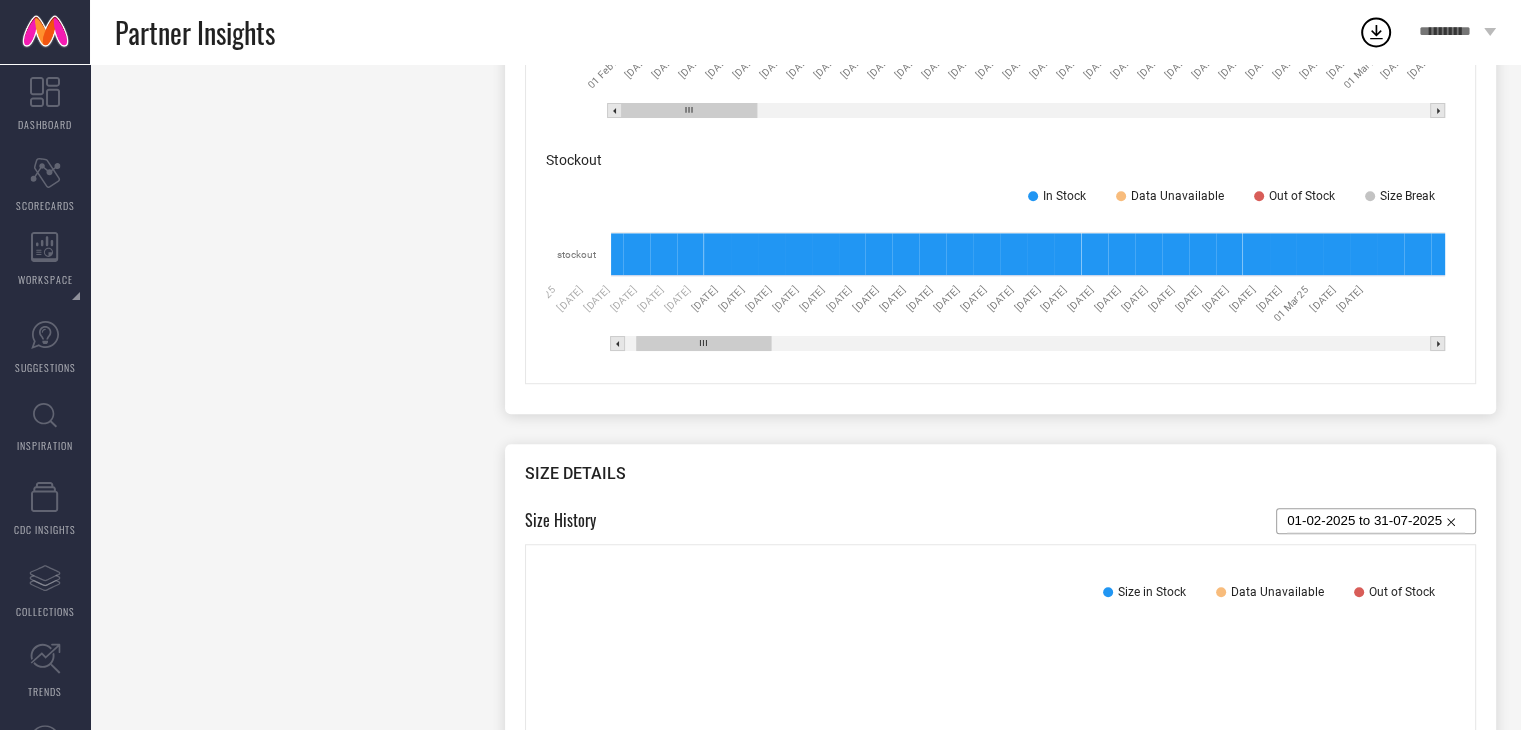 click 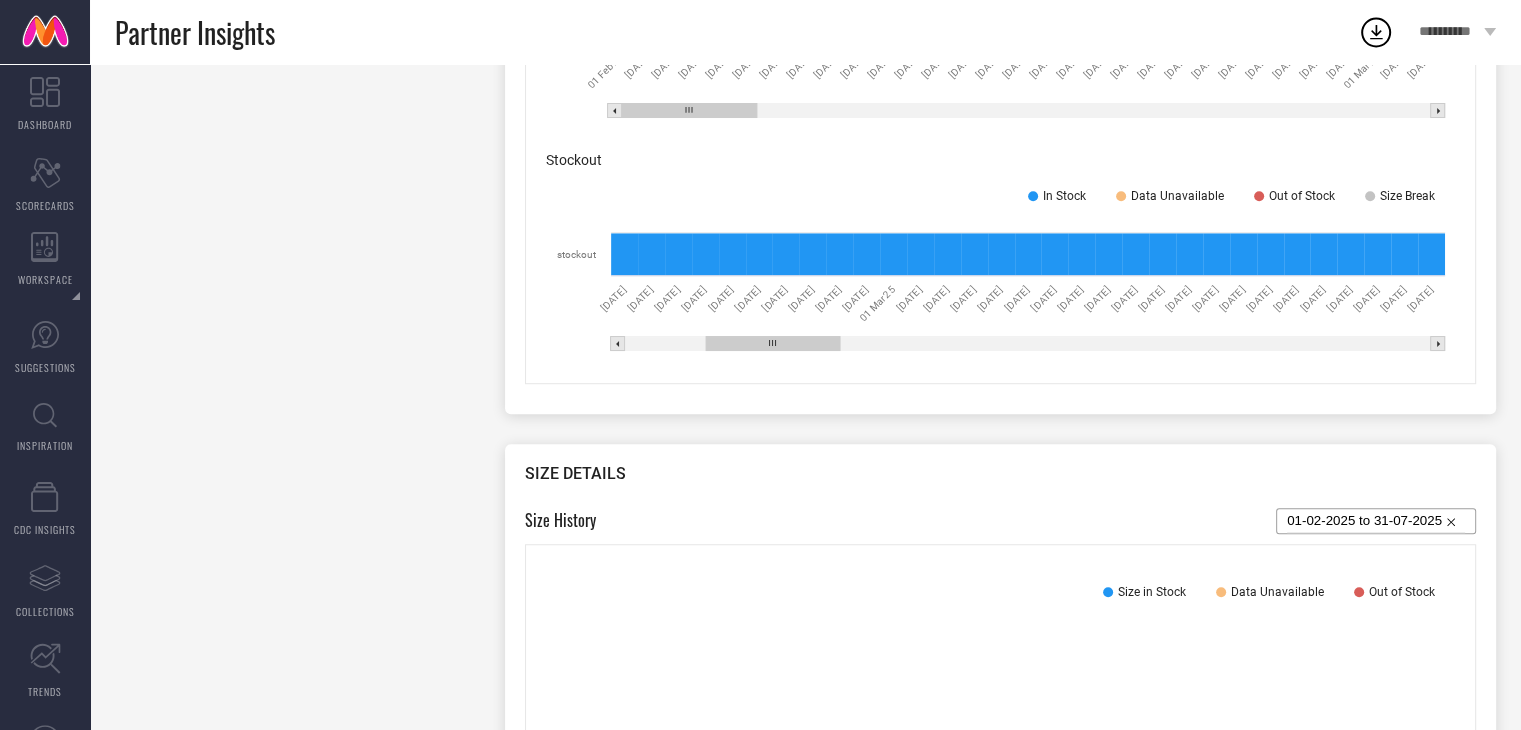 click 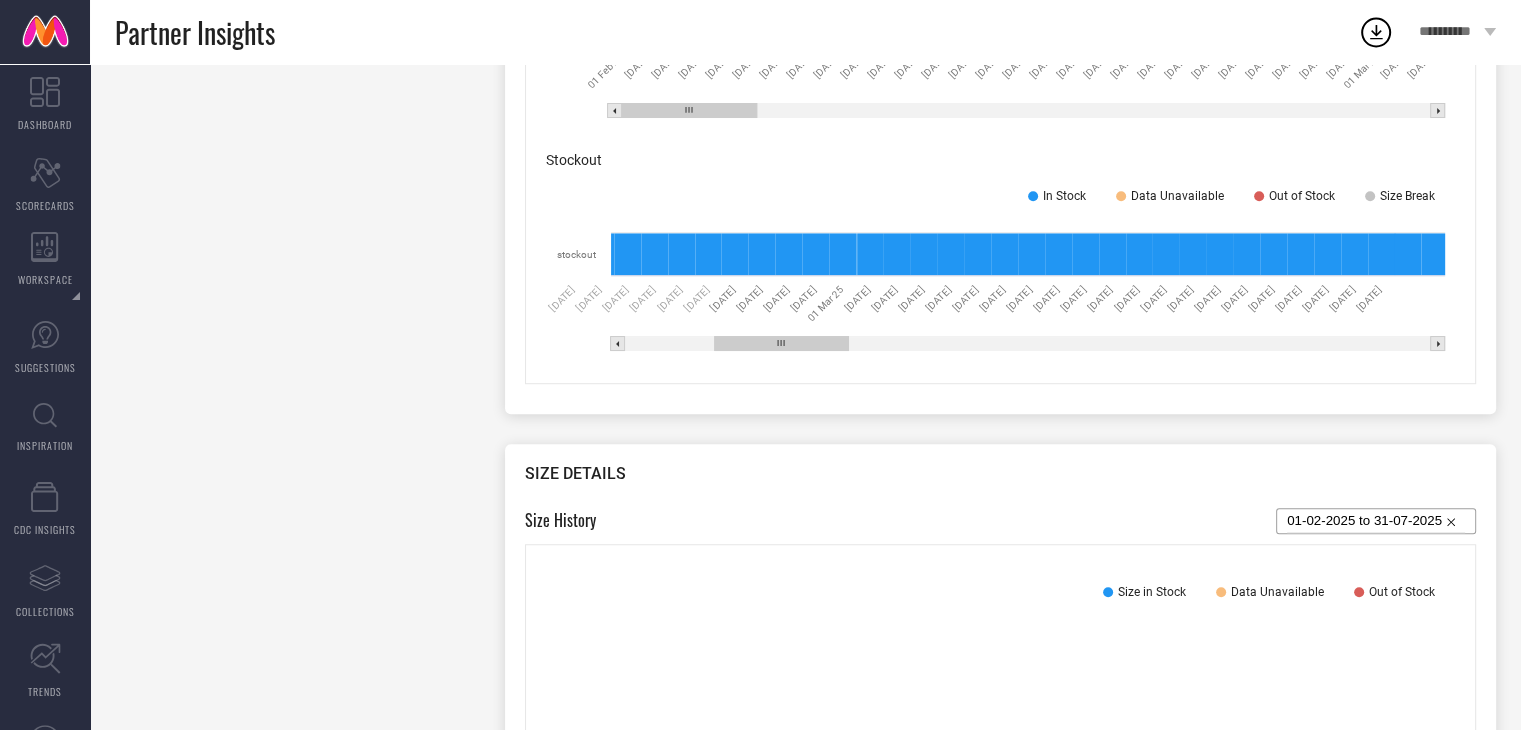 click 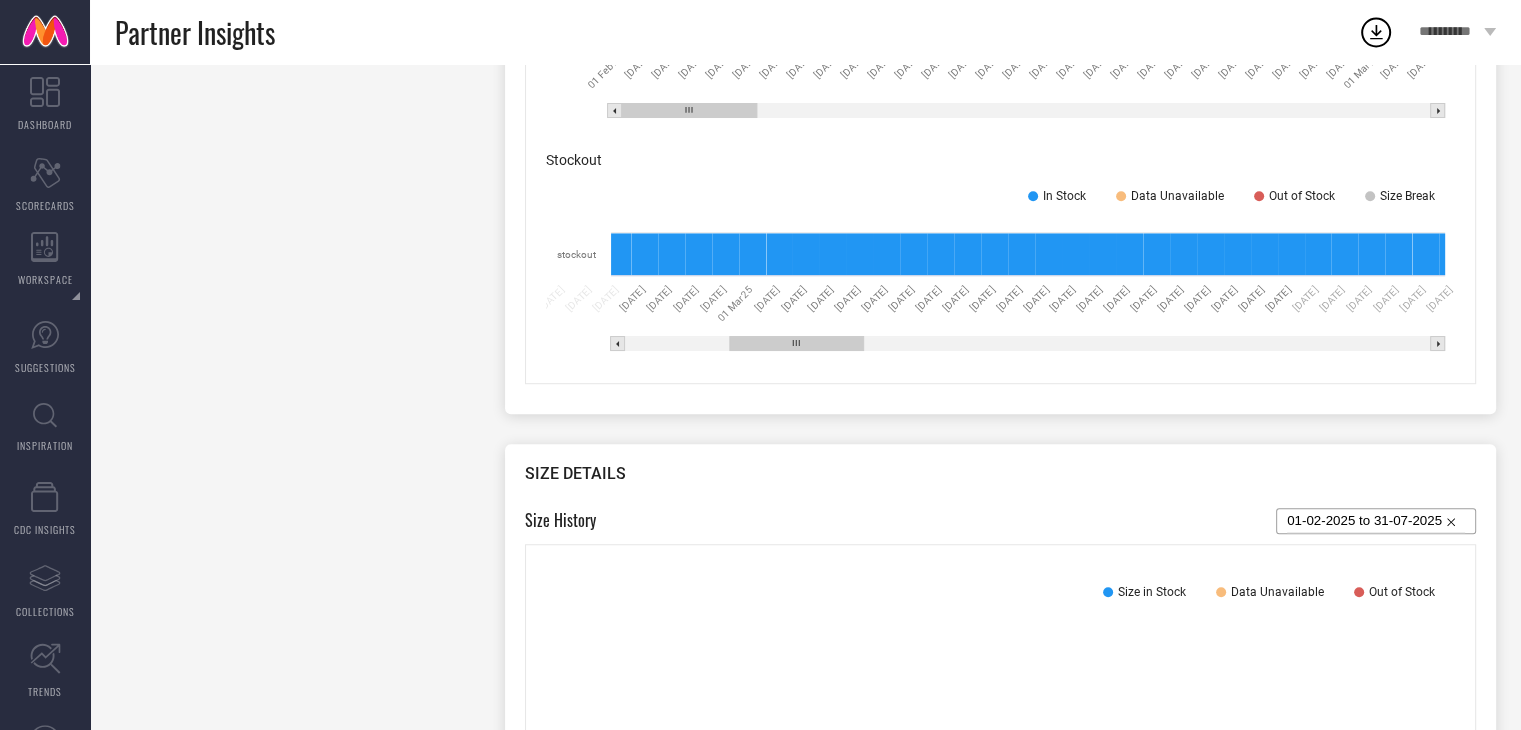 click 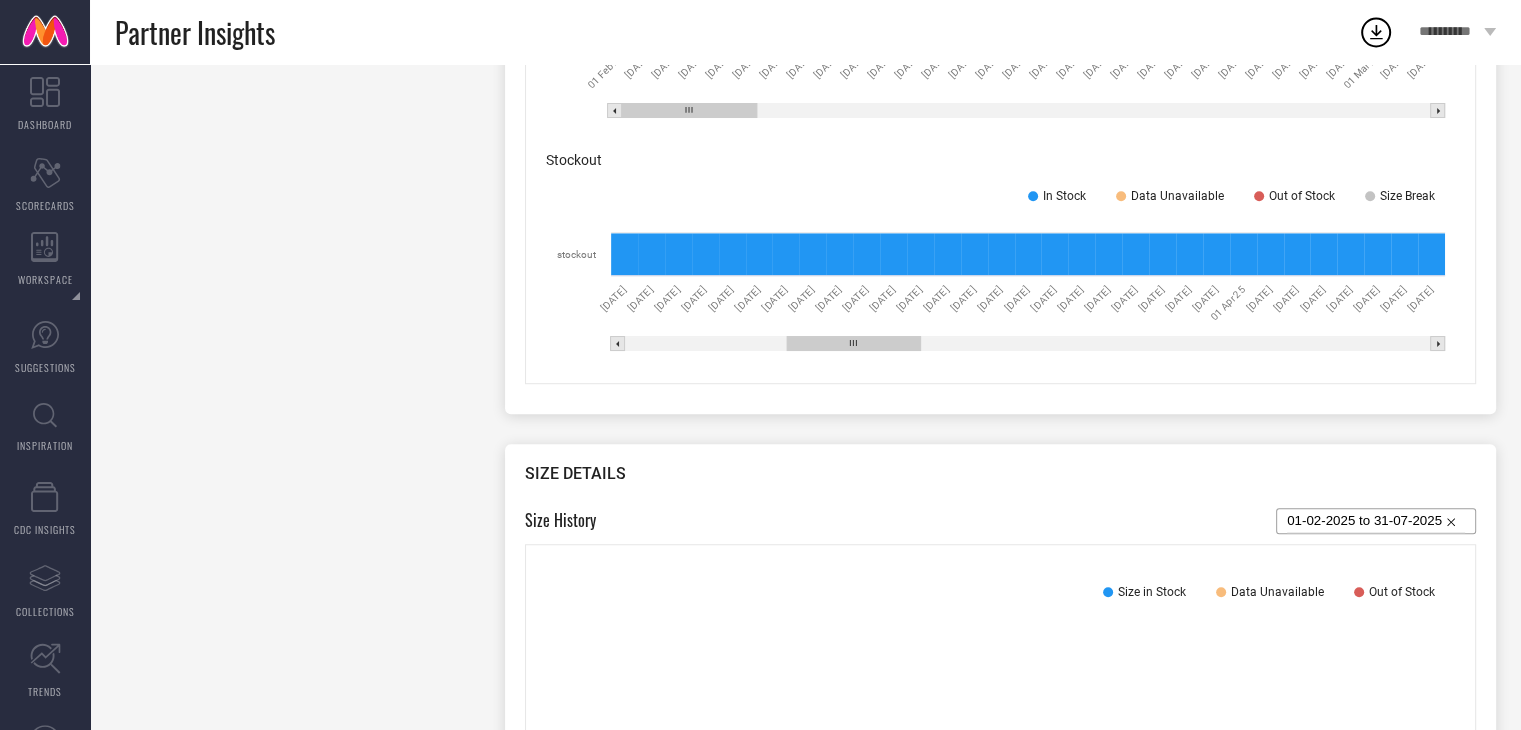 click 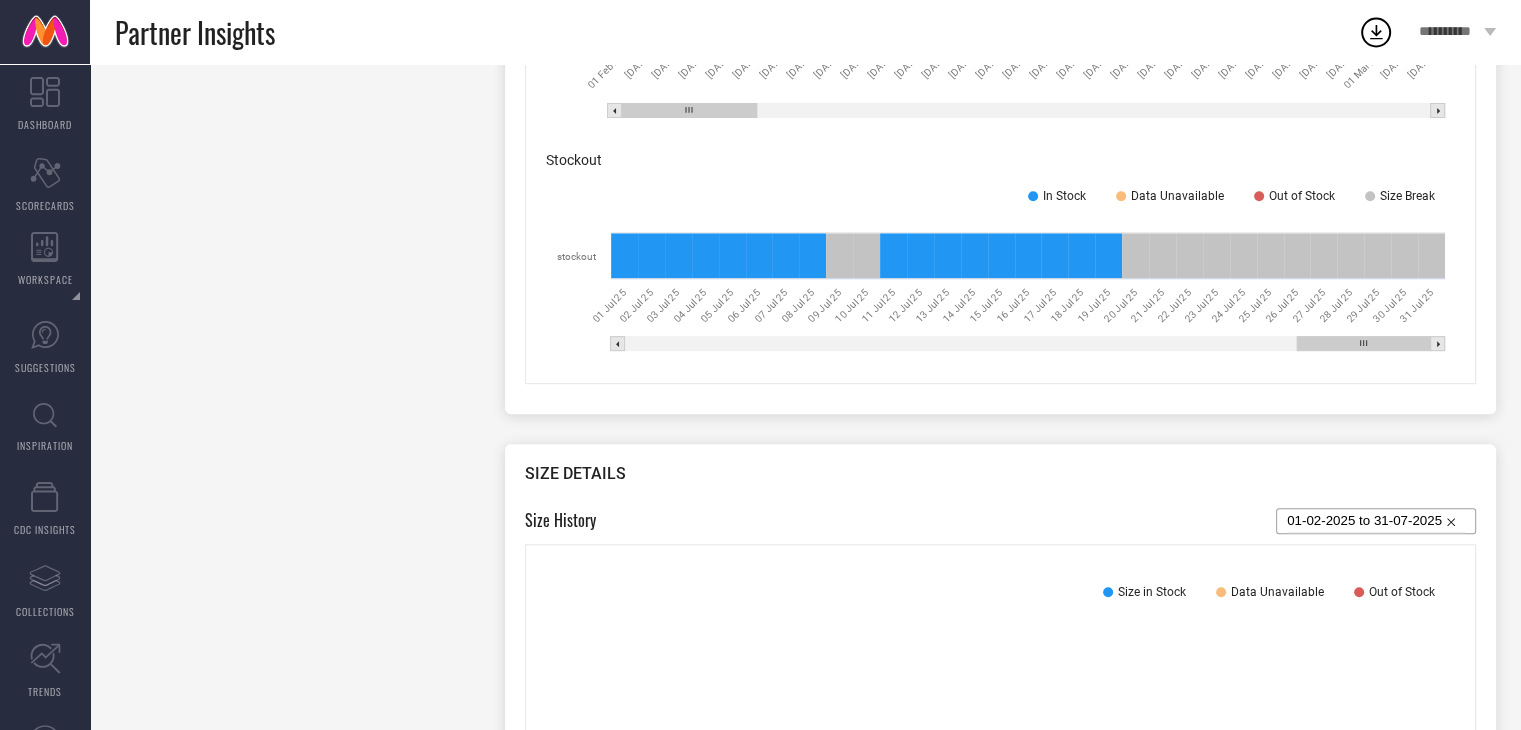 drag, startPoint x: 895, startPoint y: 343, endPoint x: 1482, endPoint y: 285, distance: 589.85846 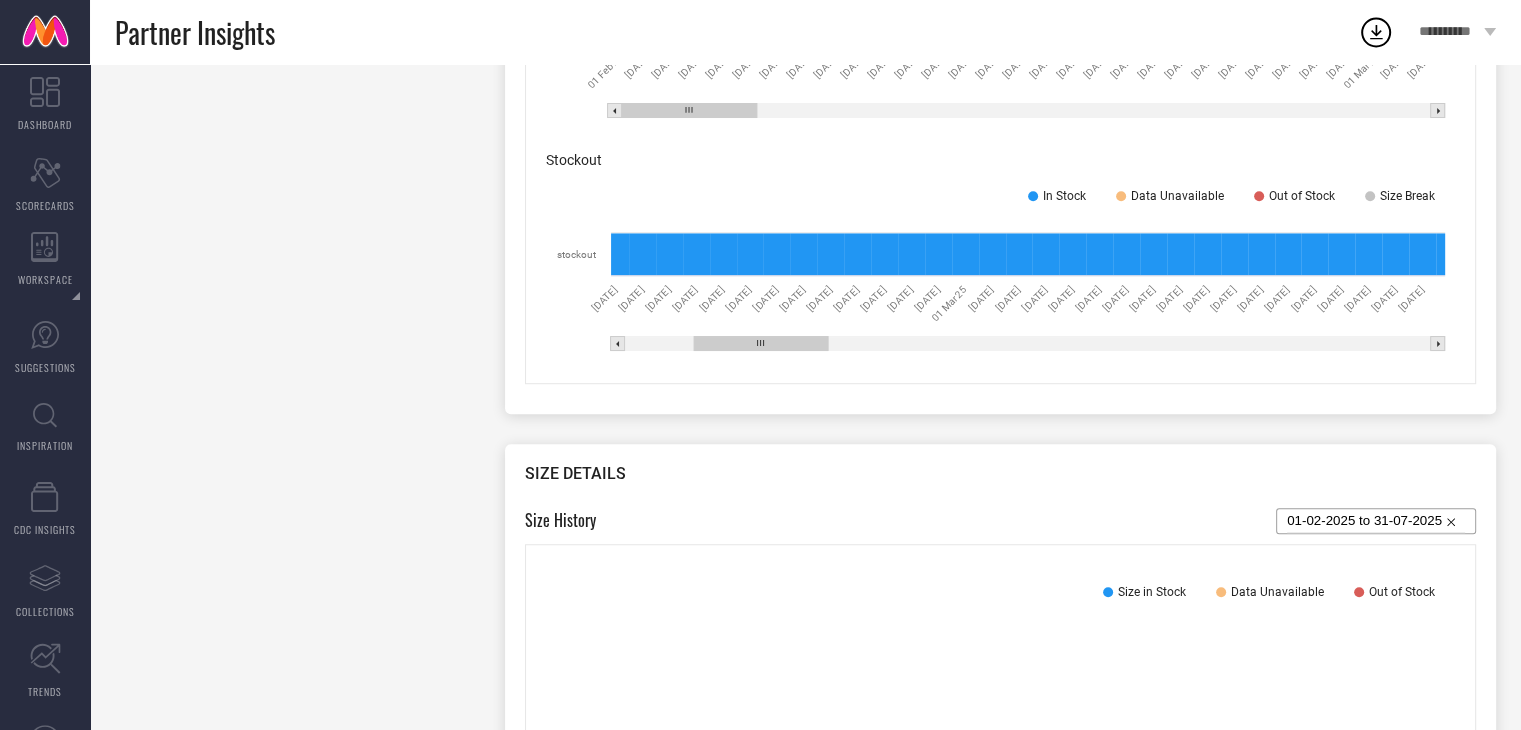drag, startPoint x: 1373, startPoint y: 337, endPoint x: 758, endPoint y: 406, distance: 618.85864 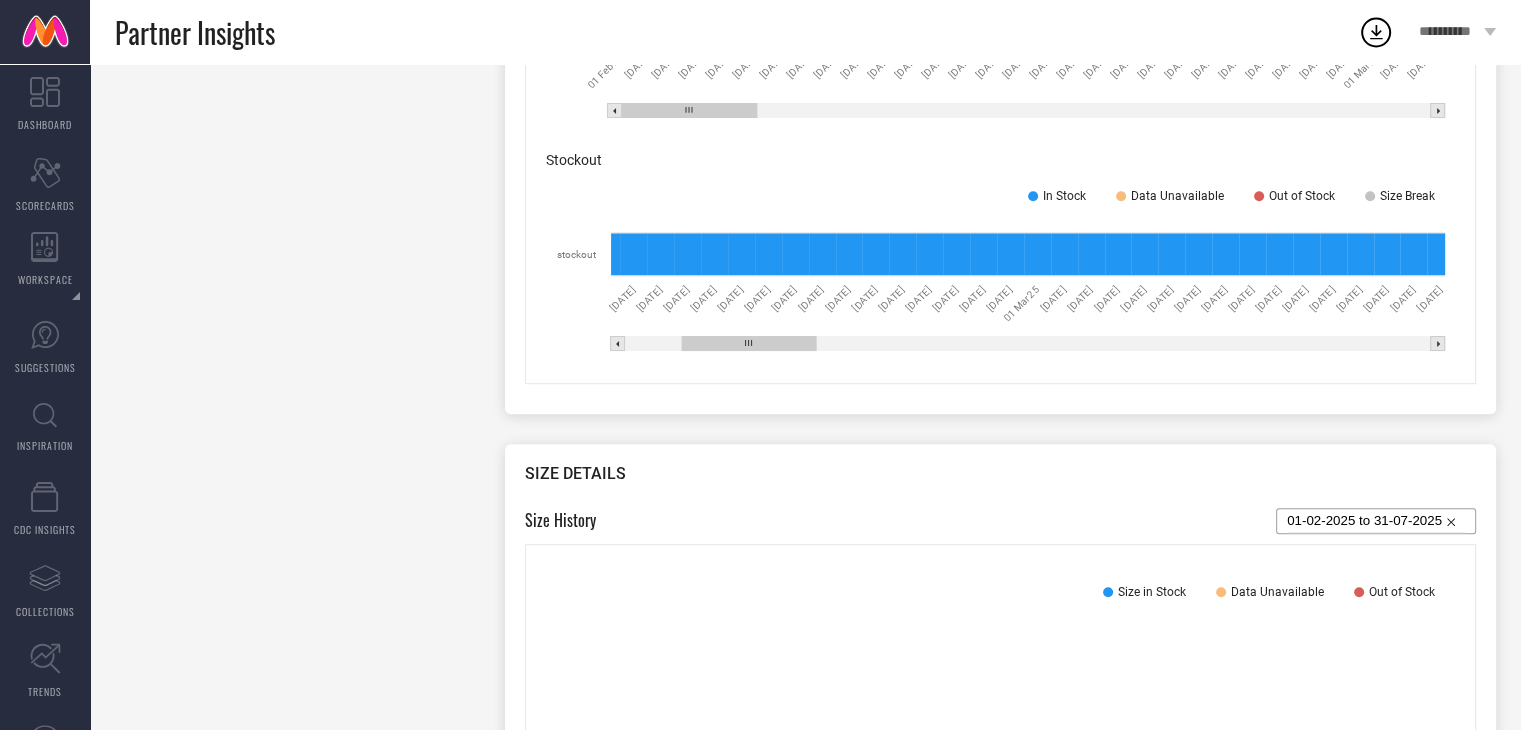 drag, startPoint x: 783, startPoint y: 348, endPoint x: 551, endPoint y: 341, distance: 232.10558 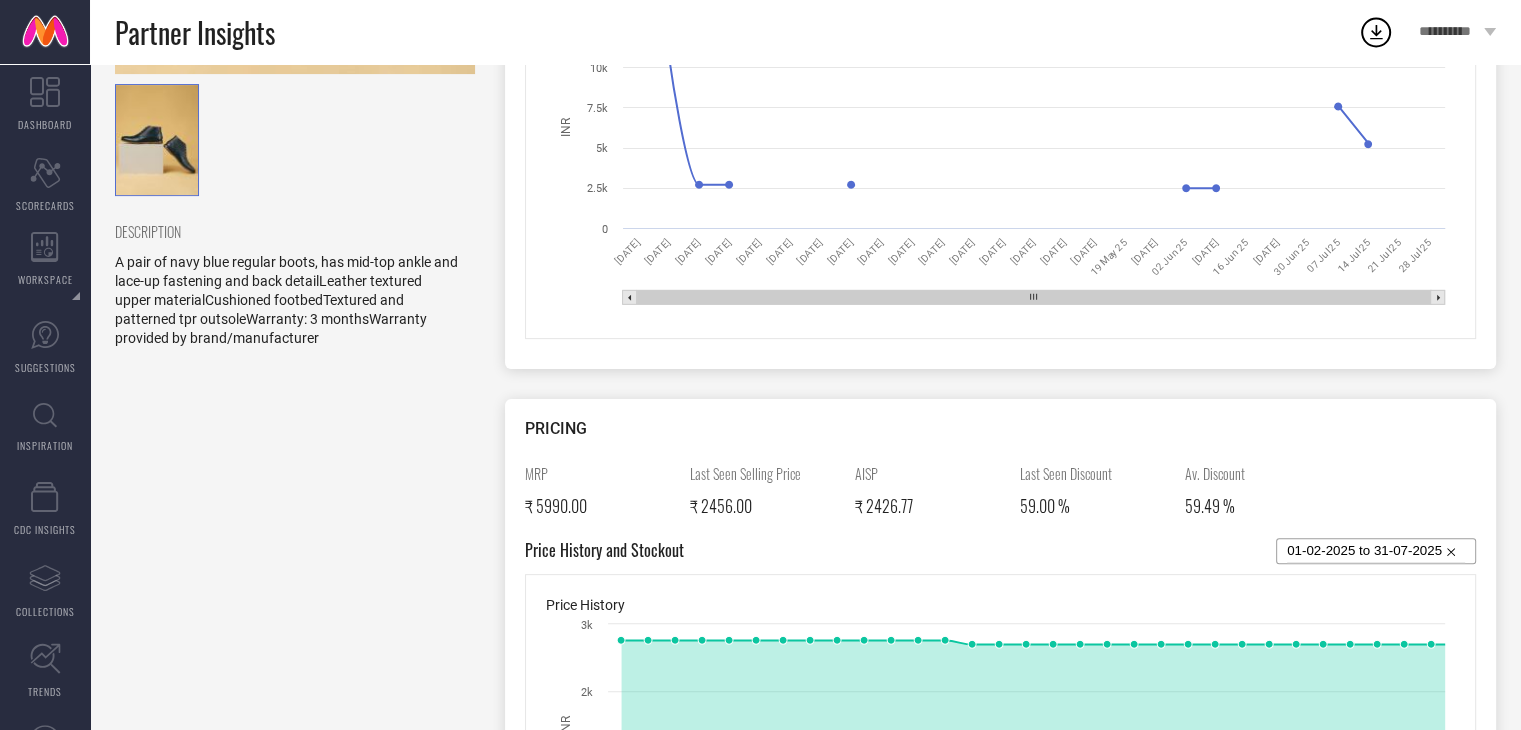 scroll, scrollTop: 535, scrollLeft: 0, axis: vertical 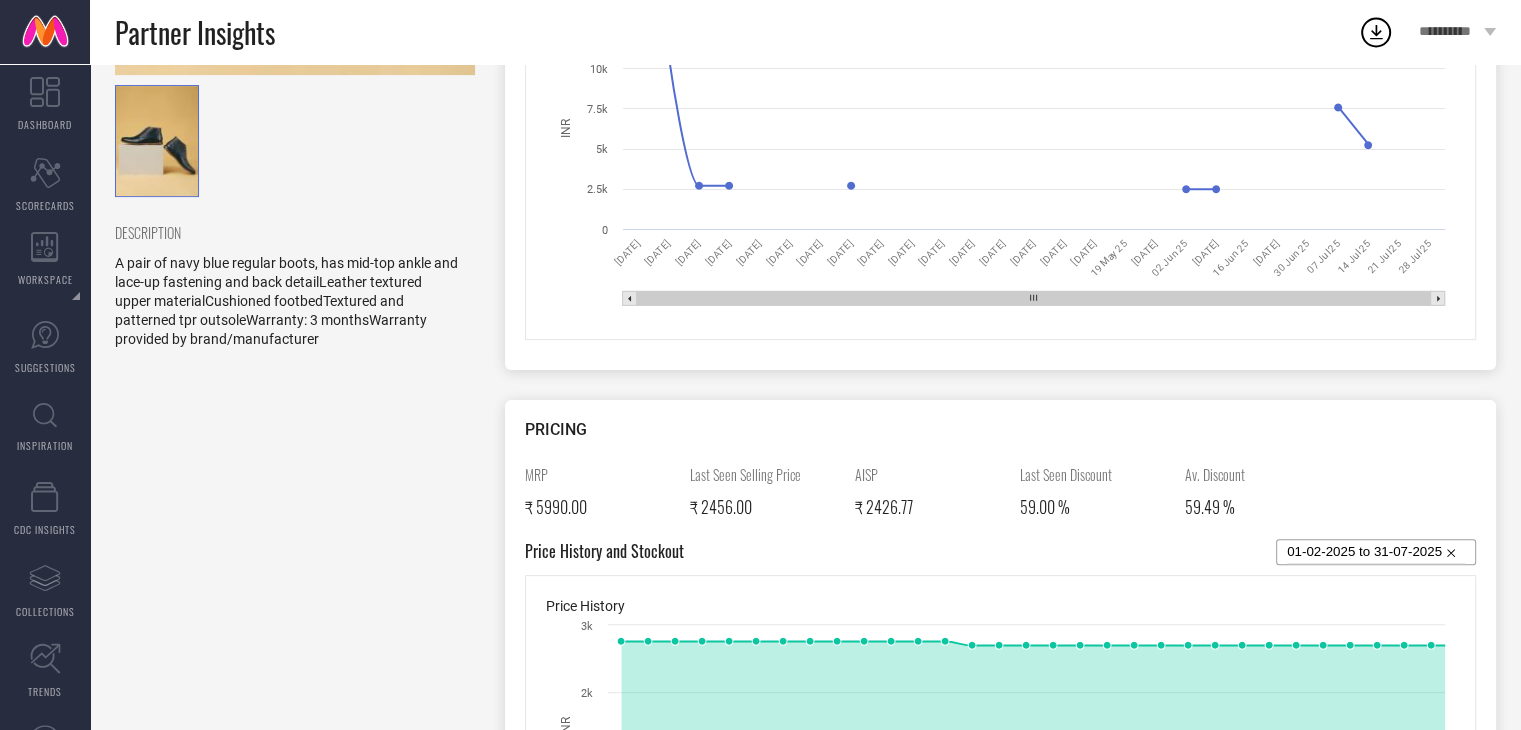 drag, startPoint x: 695, startPoint y: 297, endPoint x: 886, endPoint y: 284, distance: 191.4419 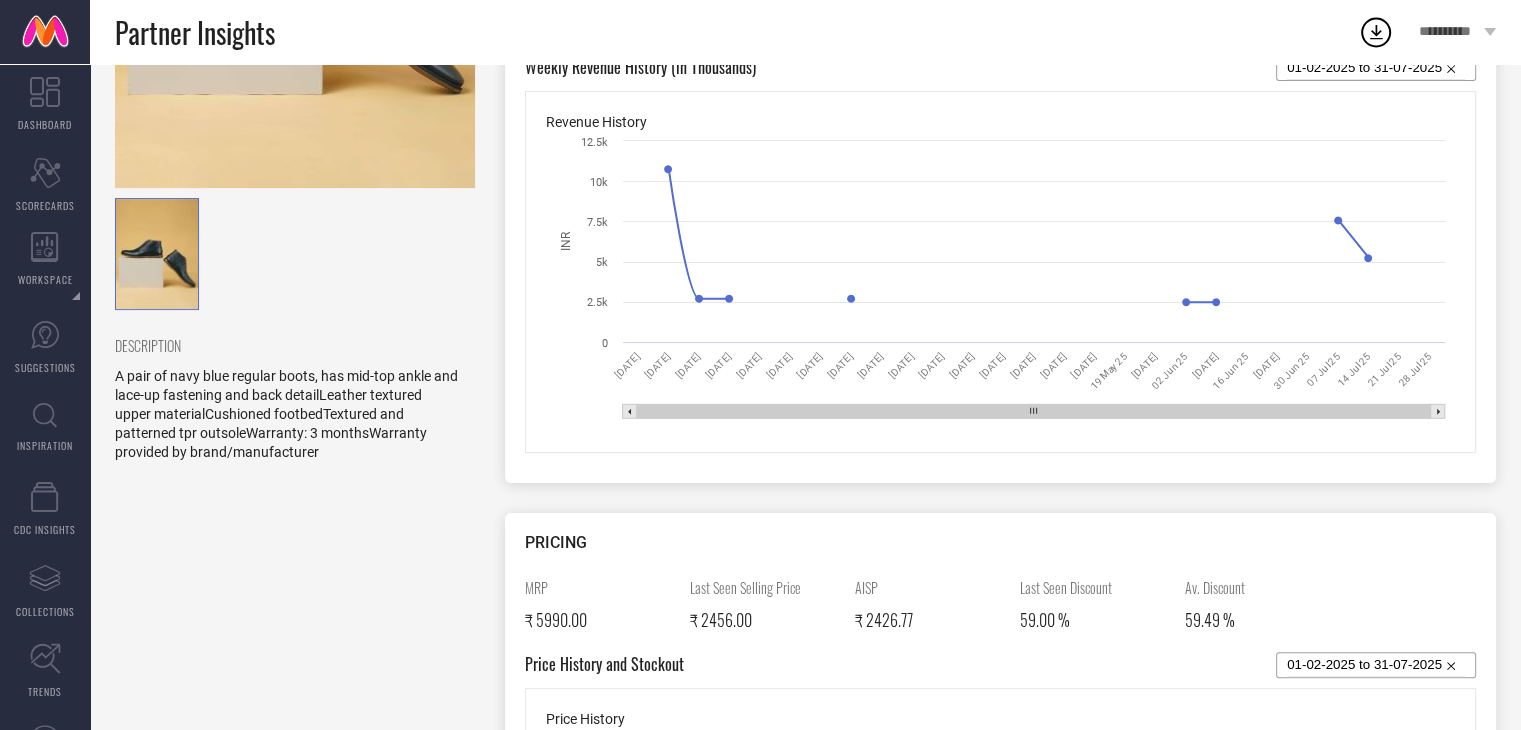 scroll, scrollTop: 423, scrollLeft: 0, axis: vertical 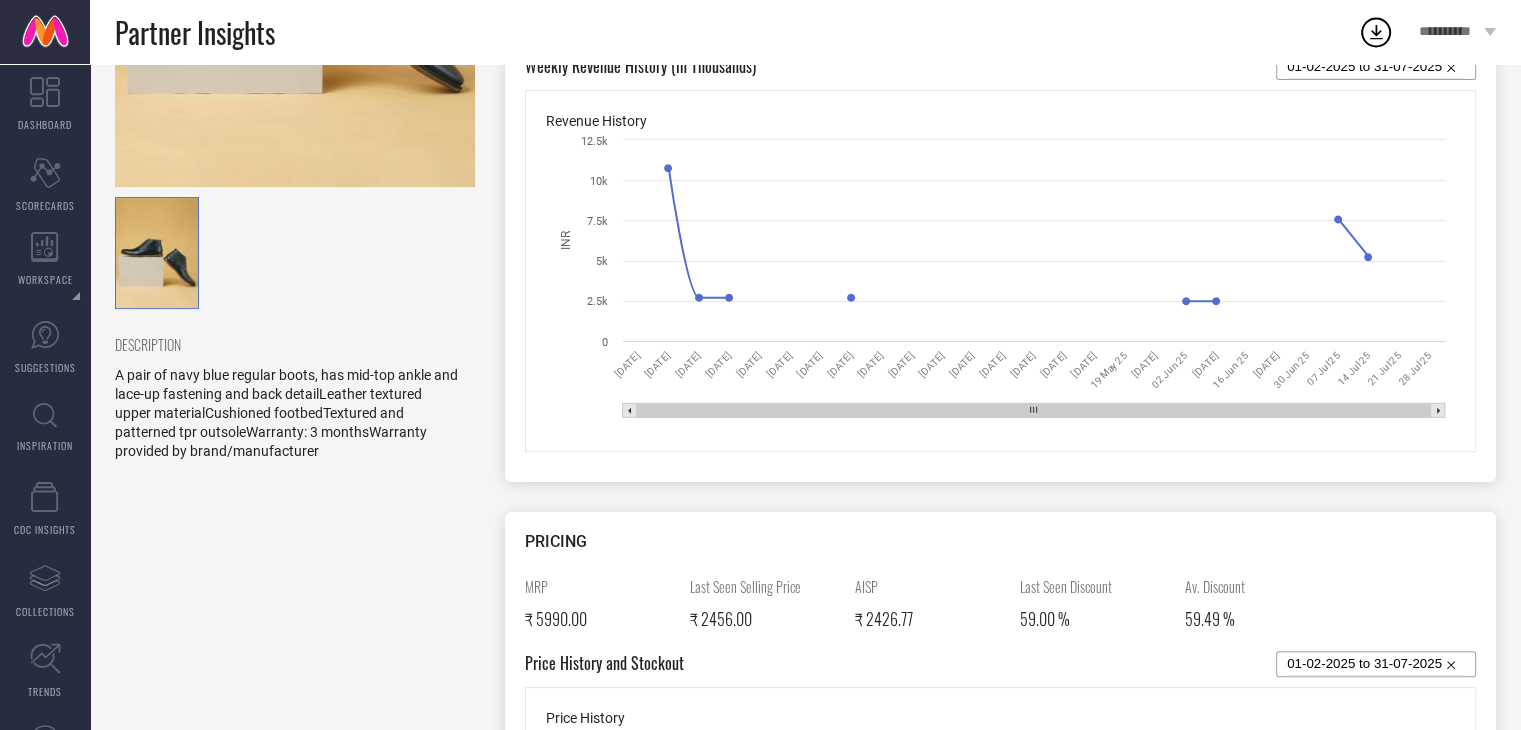drag, startPoint x: 840, startPoint y: 414, endPoint x: 859, endPoint y: 405, distance: 21.023796 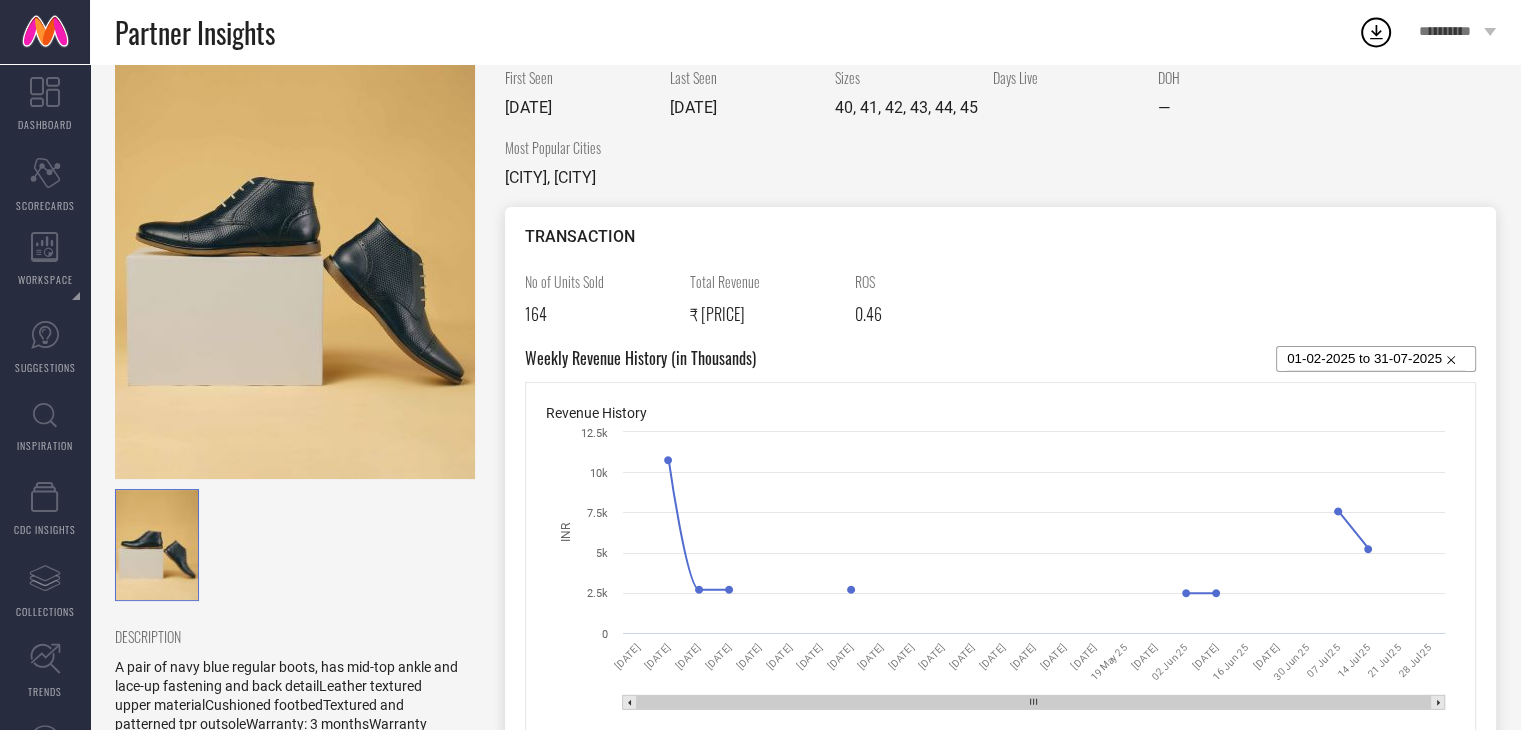 scroll, scrollTop: 0, scrollLeft: 0, axis: both 